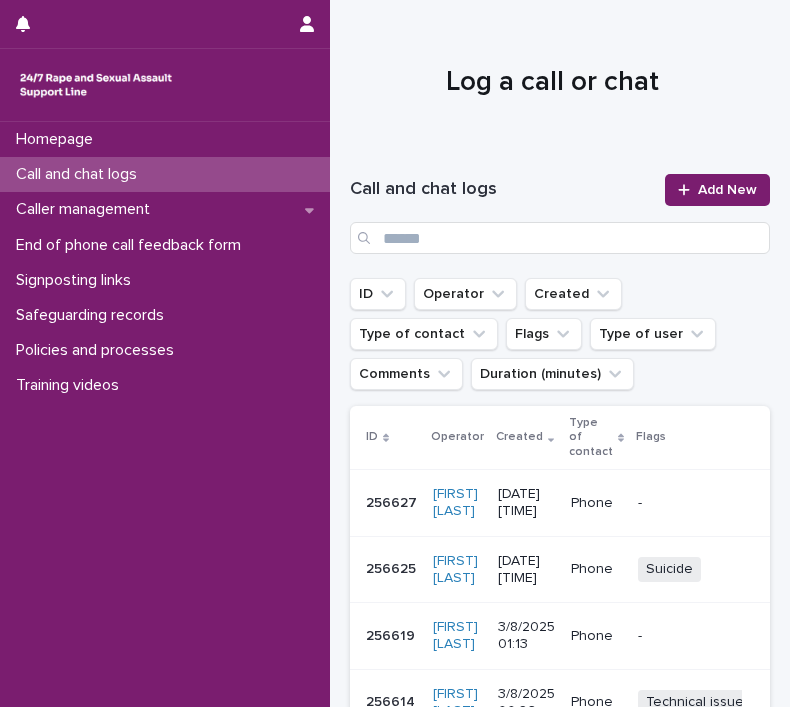 scroll, scrollTop: 0, scrollLeft: 0, axis: both 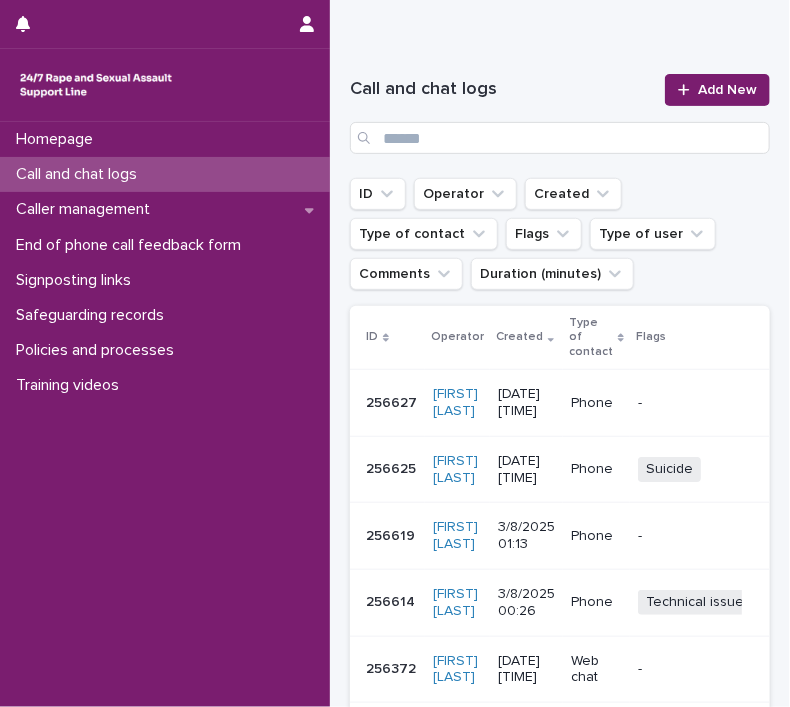 click on "Call and chat logs" at bounding box center (80, 174) 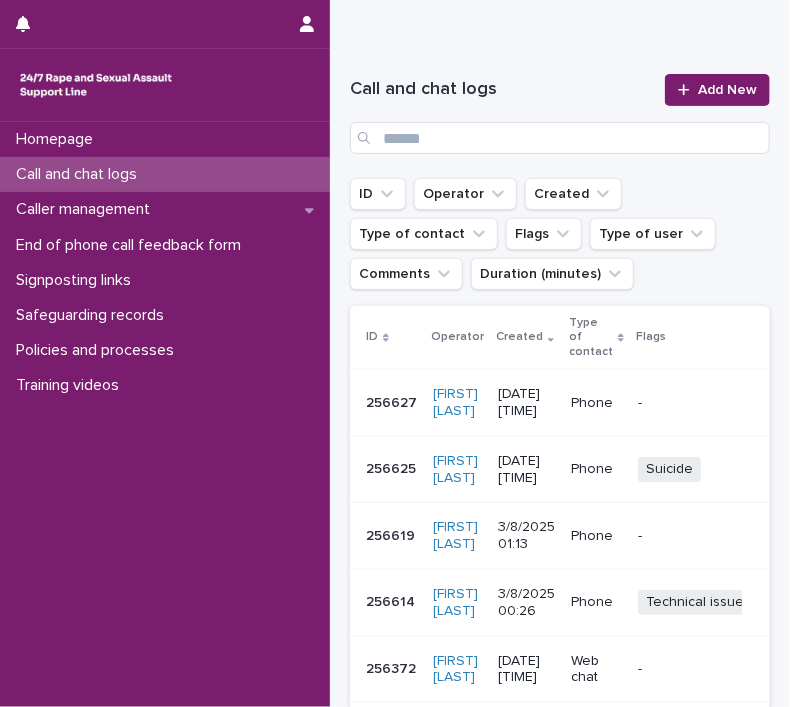 click on "Call and chat logs" at bounding box center (80, 174) 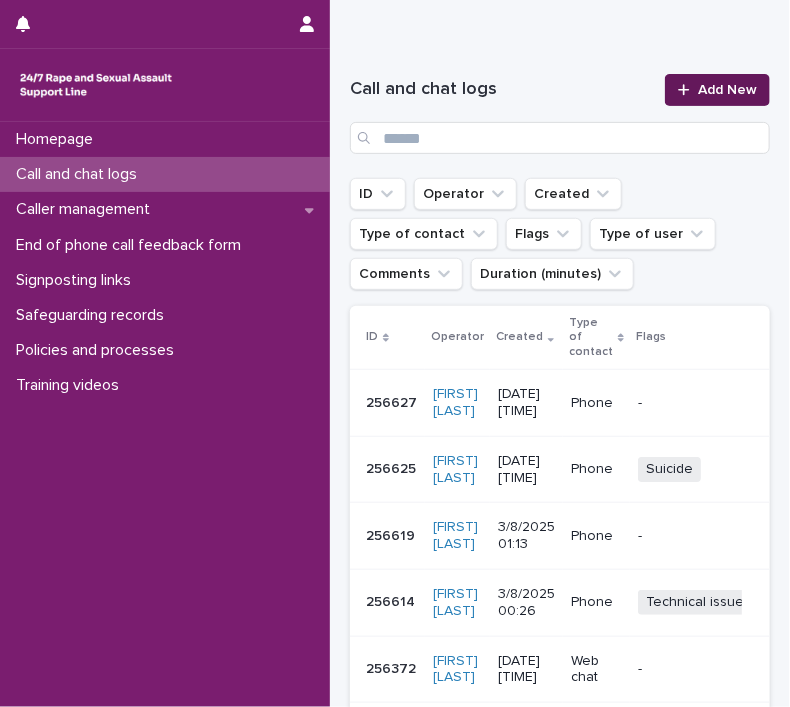 click on "Add New" at bounding box center [727, 90] 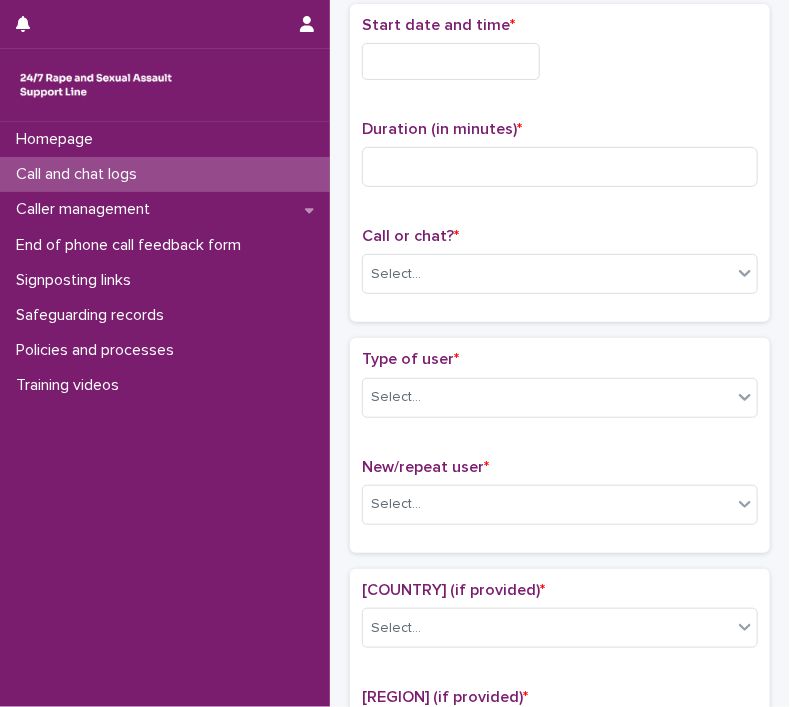 scroll, scrollTop: 111, scrollLeft: 0, axis: vertical 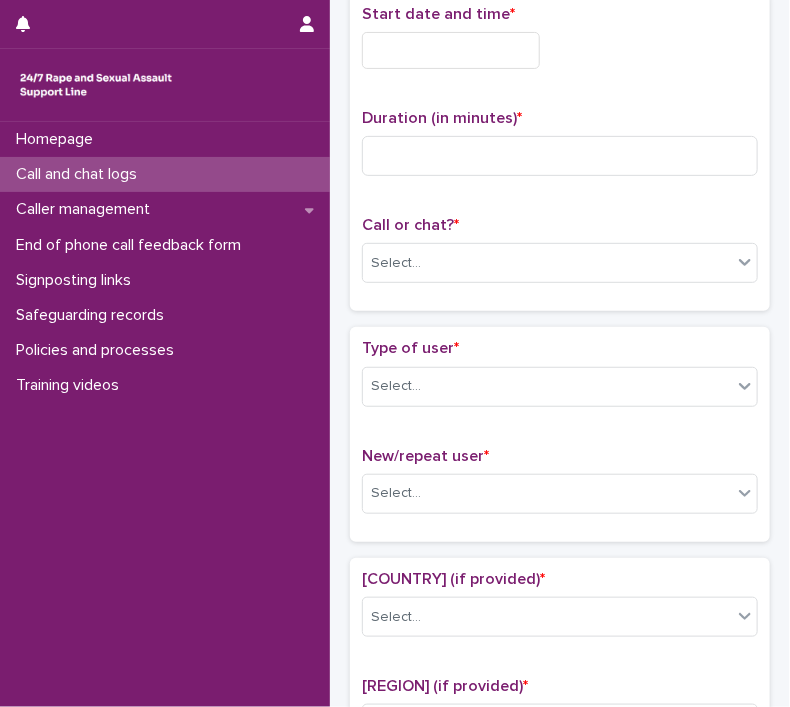 click on "Call and chat logs" at bounding box center [80, 174] 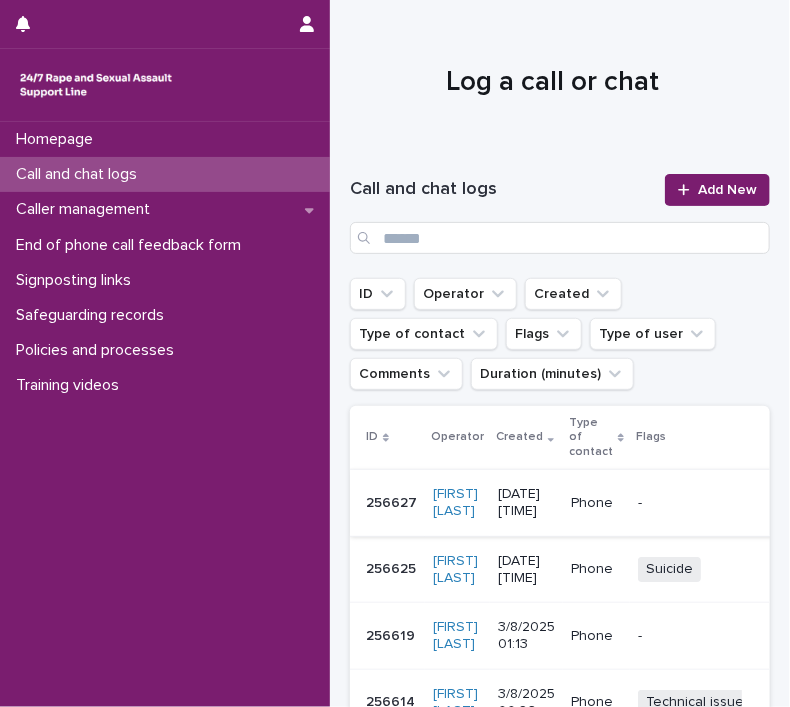 scroll, scrollTop: 300, scrollLeft: 0, axis: vertical 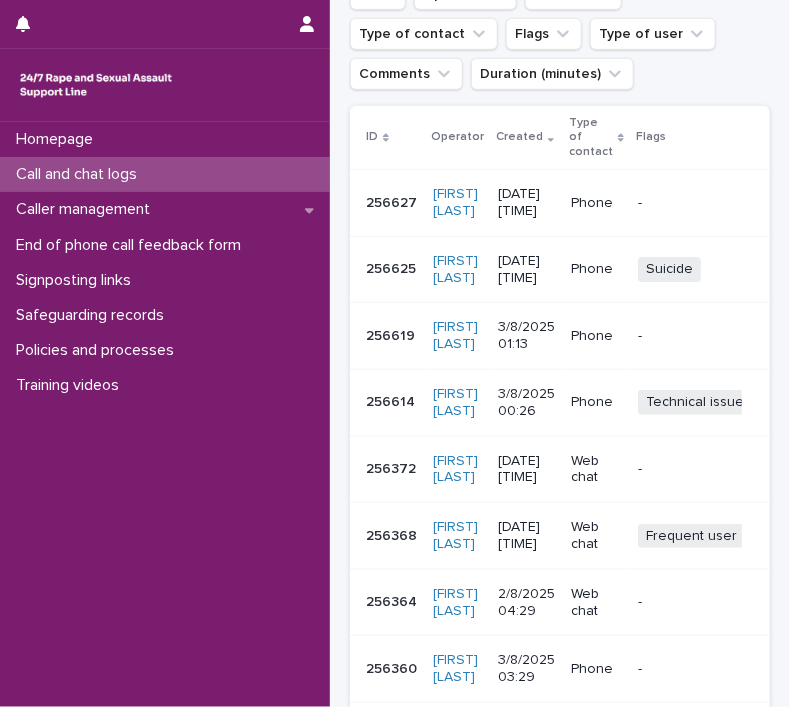 click on "Suicide" at bounding box center [669, 269] 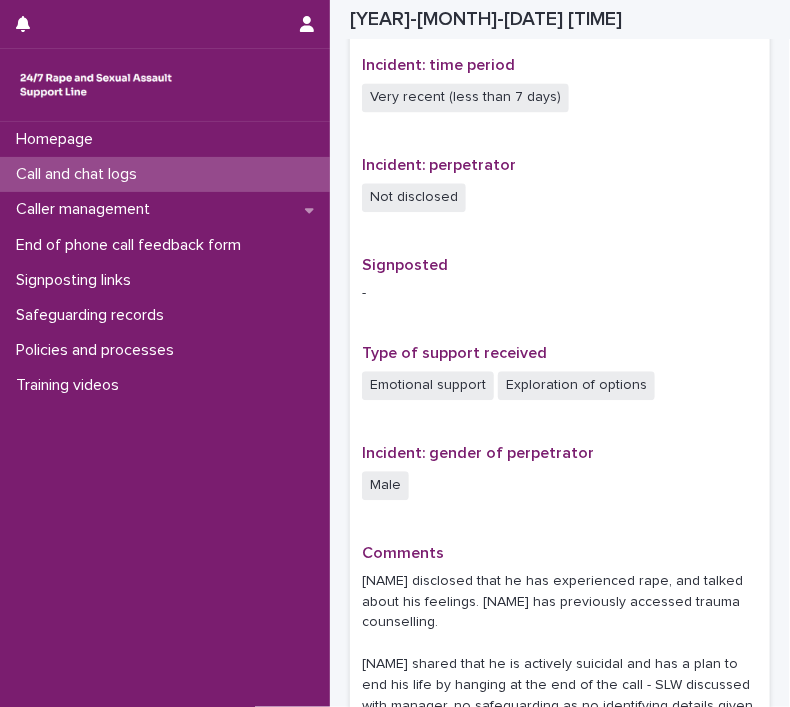 scroll, scrollTop: 1310, scrollLeft: 0, axis: vertical 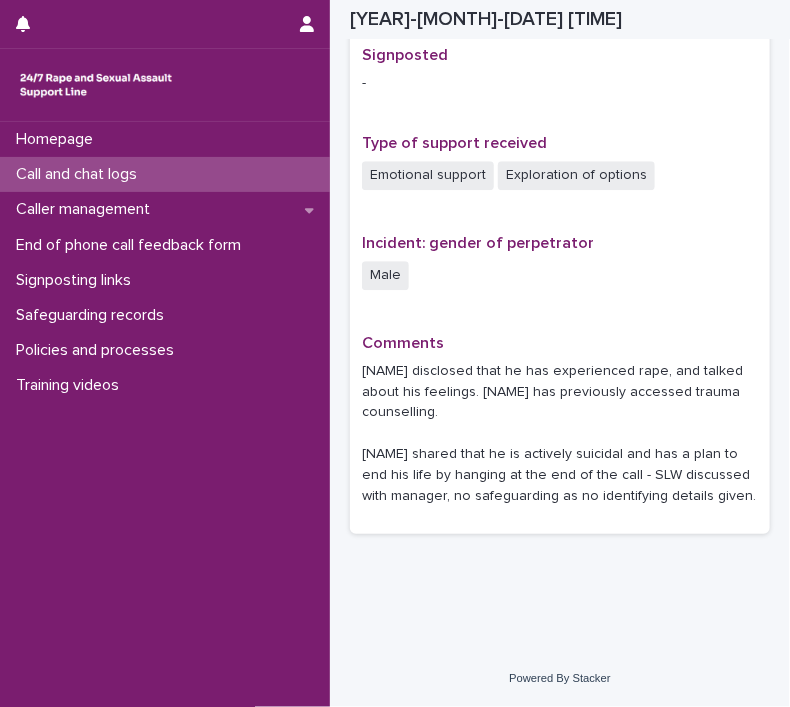 click on "Call and chat logs" at bounding box center [80, 174] 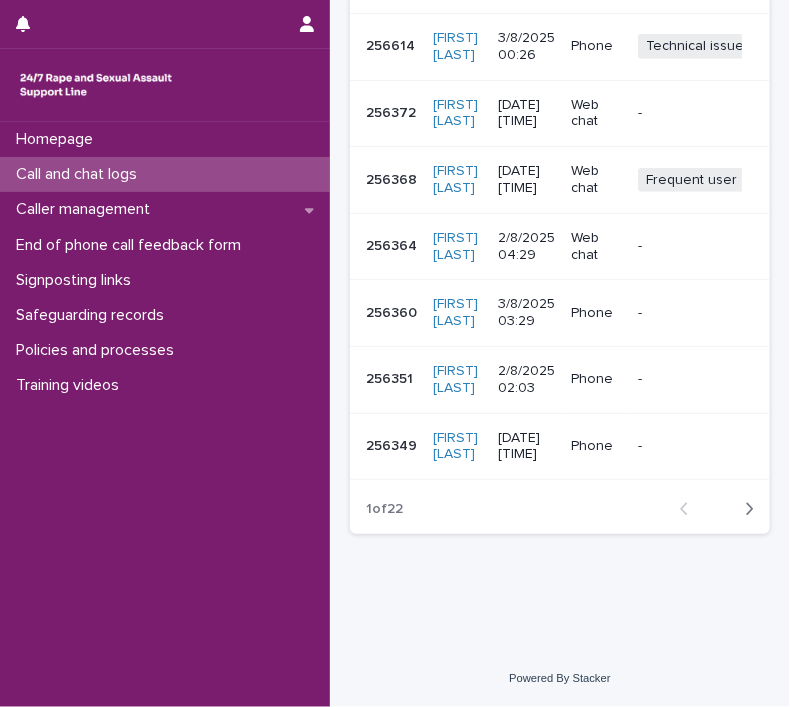 scroll, scrollTop: 0, scrollLeft: 0, axis: both 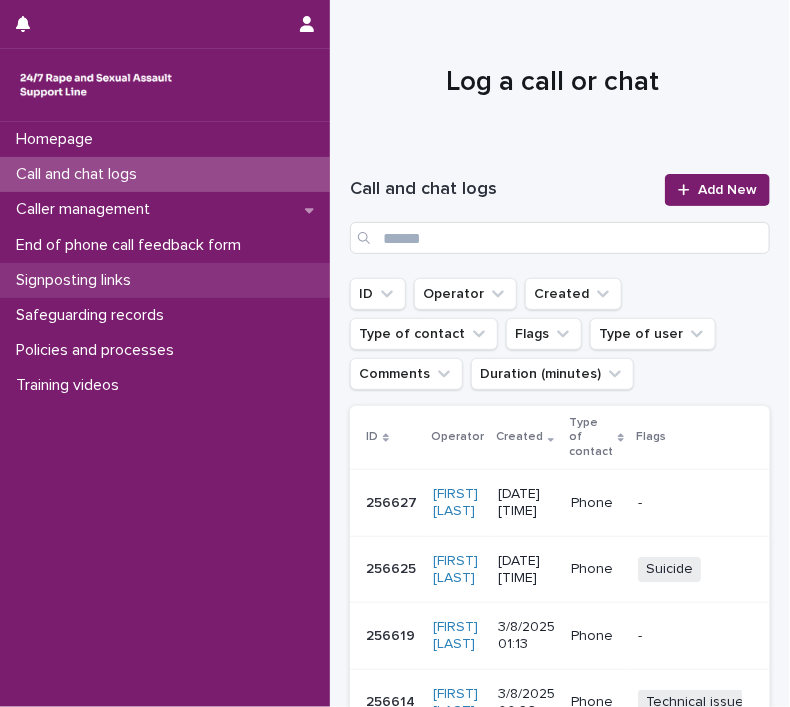 click on "Signposting links" at bounding box center [77, 280] 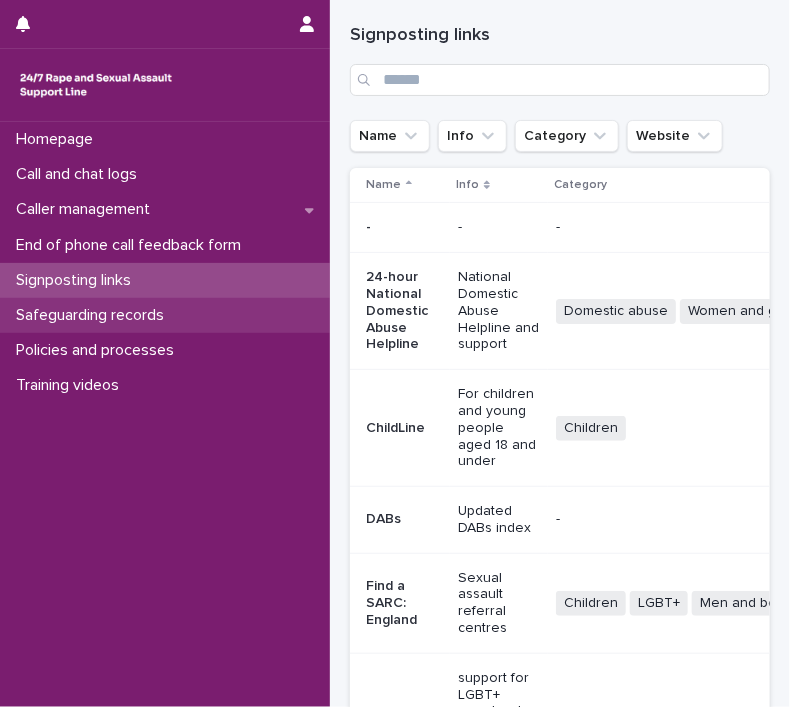 click on "Safeguarding records" at bounding box center [94, 315] 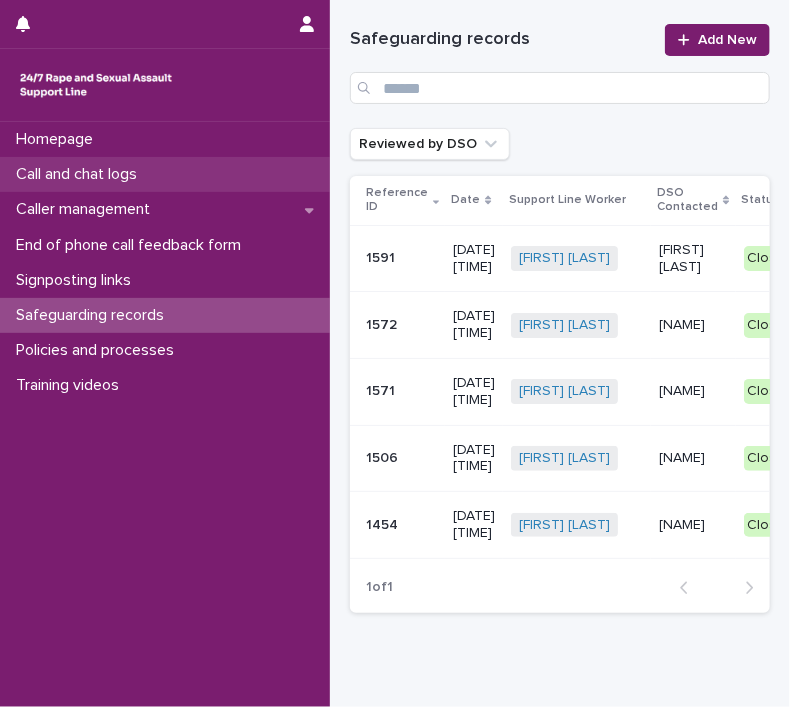 click on "Call and chat logs" at bounding box center [80, 174] 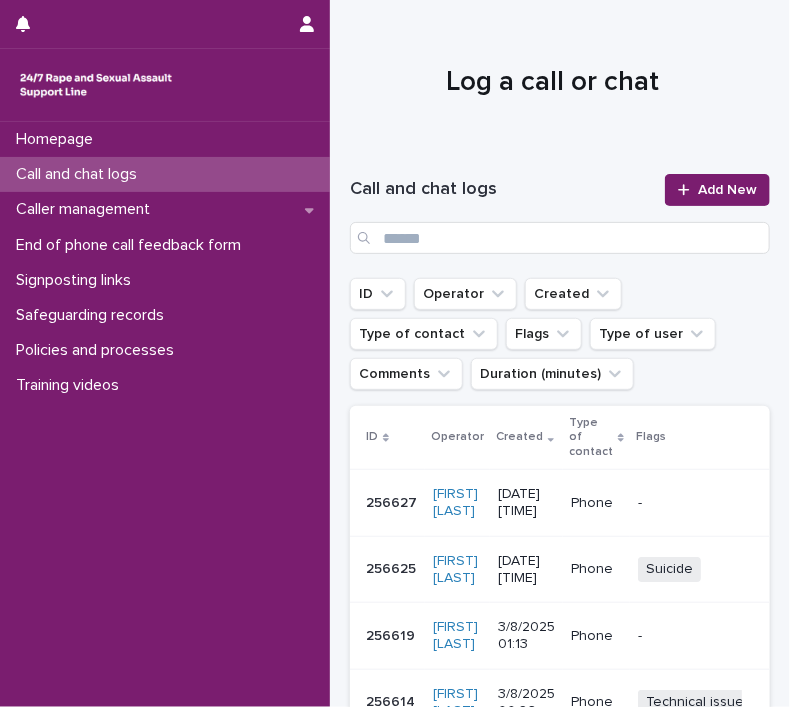 click on "-" at bounding box center [700, 501] 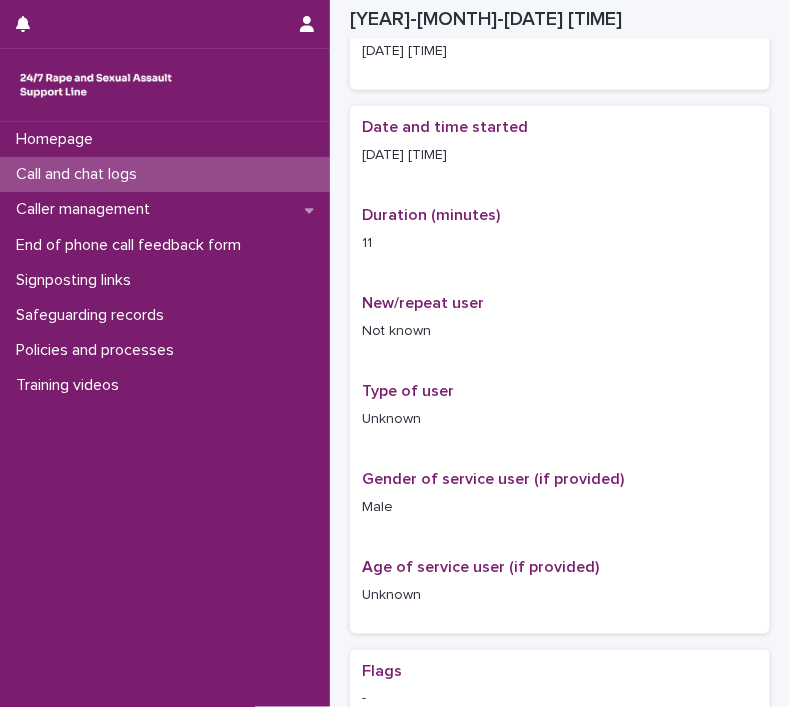 scroll, scrollTop: 0, scrollLeft: 0, axis: both 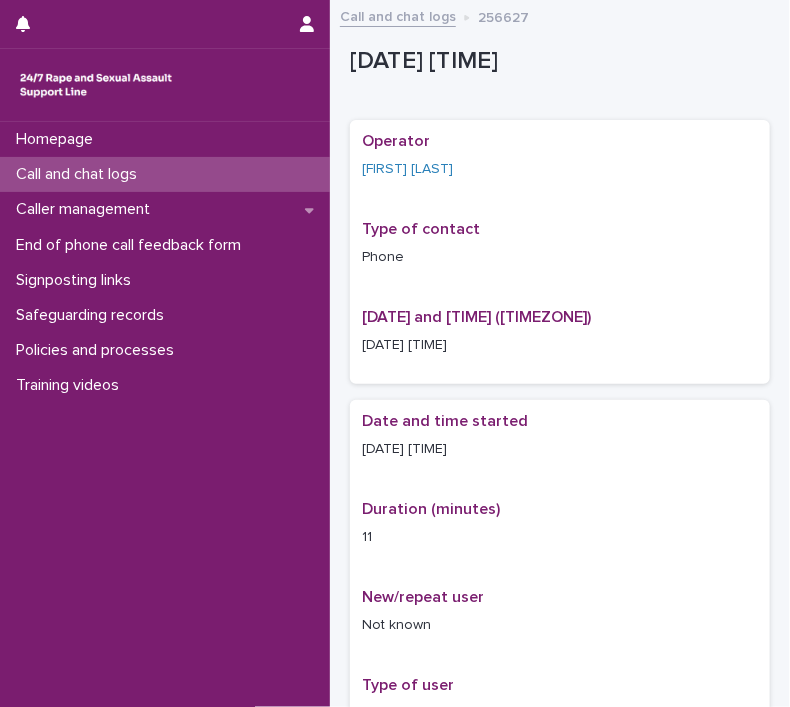 click on "Call and chat logs" at bounding box center [398, 15] 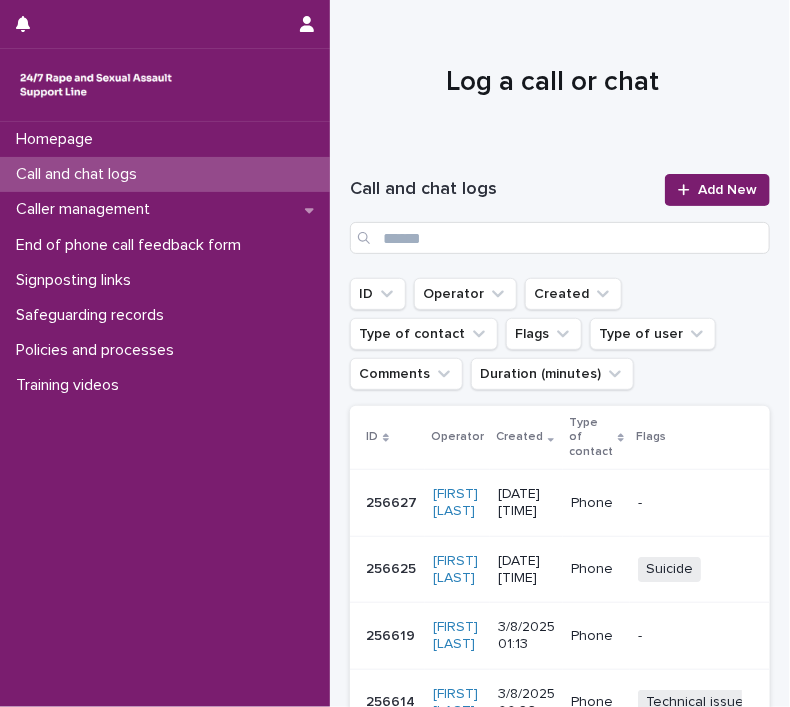 click on "Suicide" at bounding box center (669, 569) 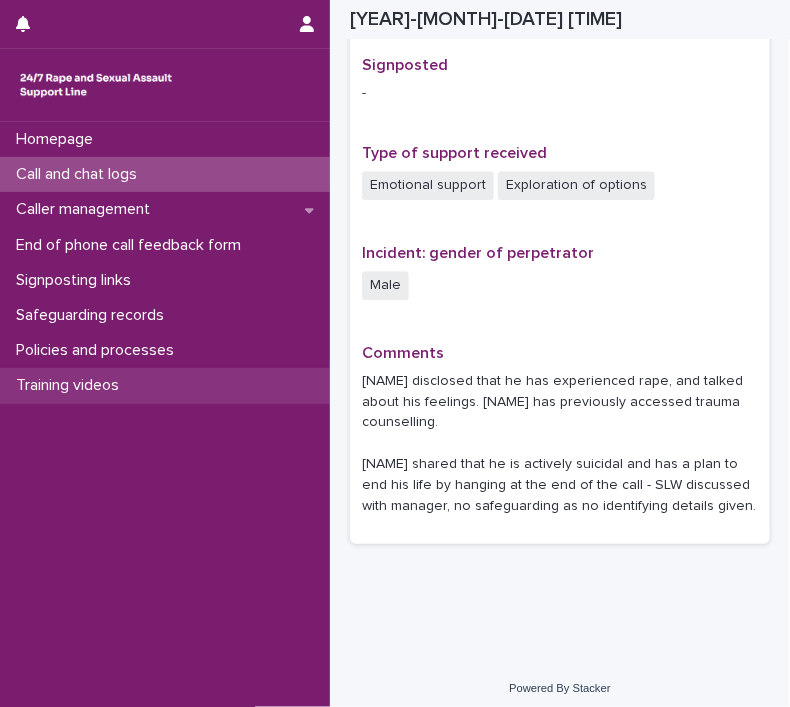 scroll, scrollTop: 1000, scrollLeft: 0, axis: vertical 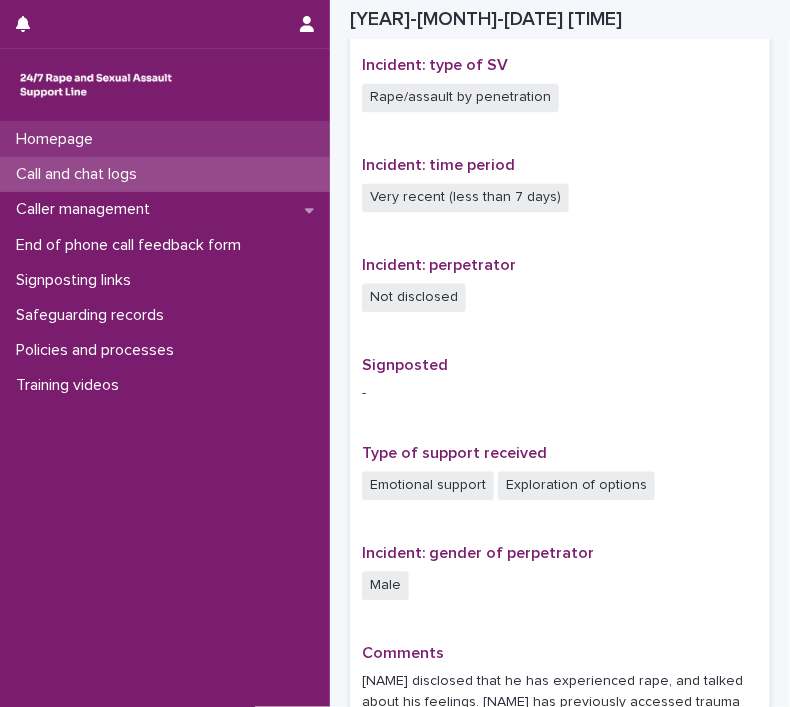 click on "Homepage" at bounding box center (58, 139) 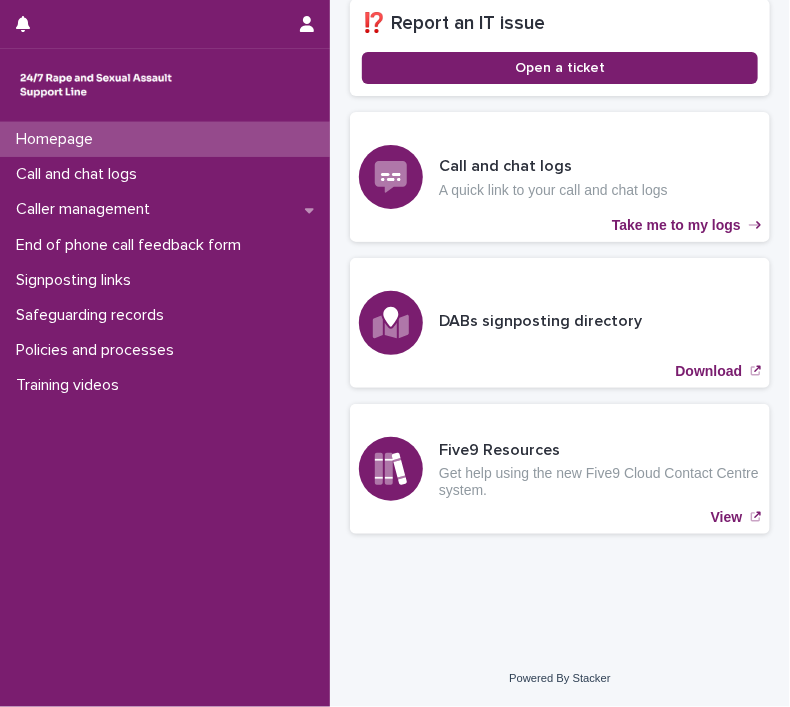 scroll, scrollTop: 472, scrollLeft: 0, axis: vertical 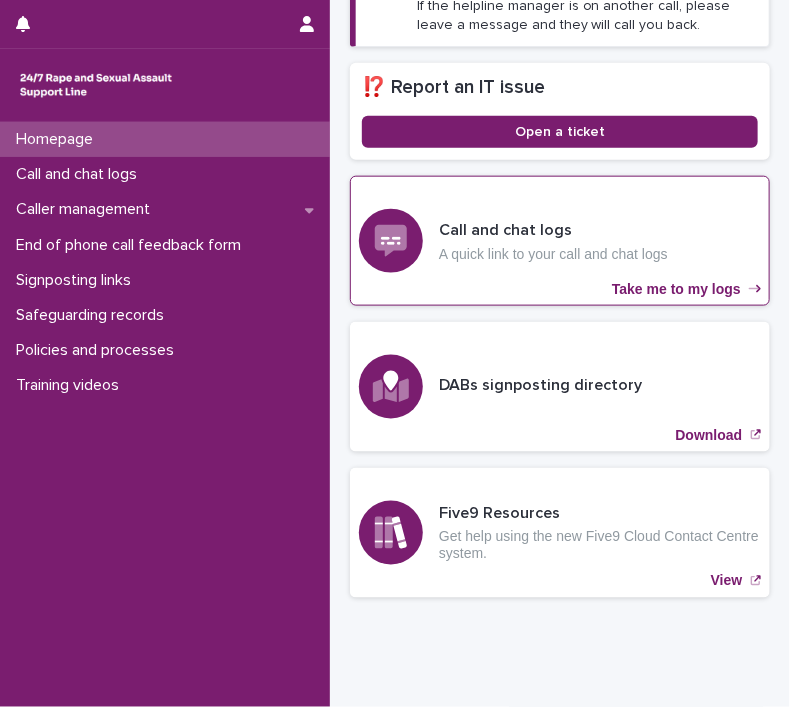 click on "Call and chat logs A quick link to your call and chat logs Take me to my logs" at bounding box center (560, 241) 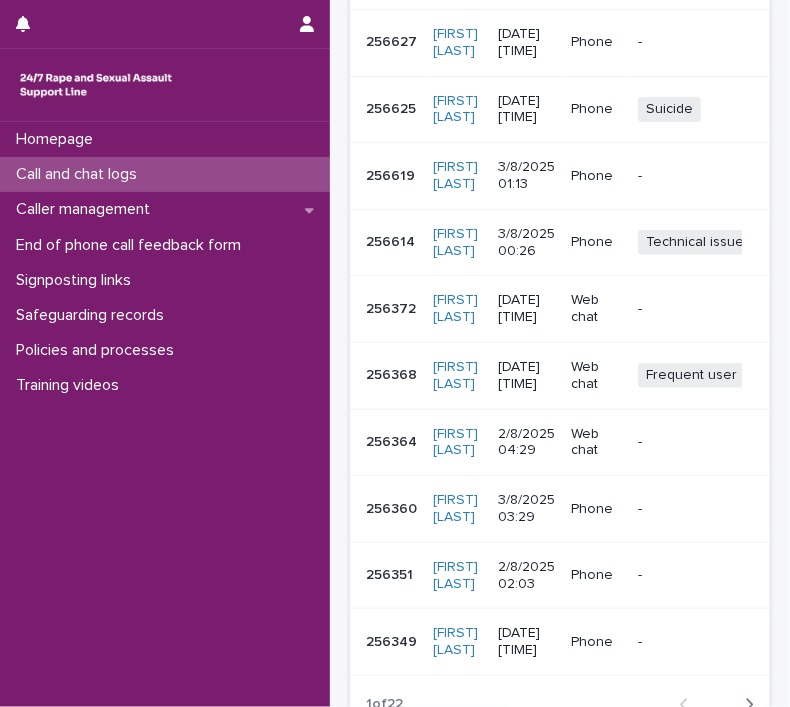 scroll, scrollTop: 0, scrollLeft: 0, axis: both 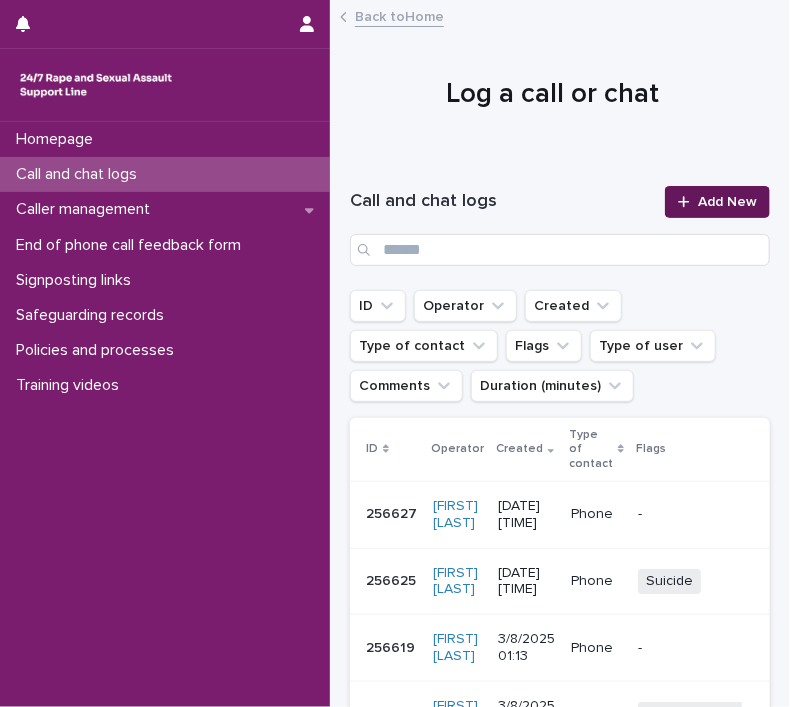 click on "Add New" at bounding box center [727, 202] 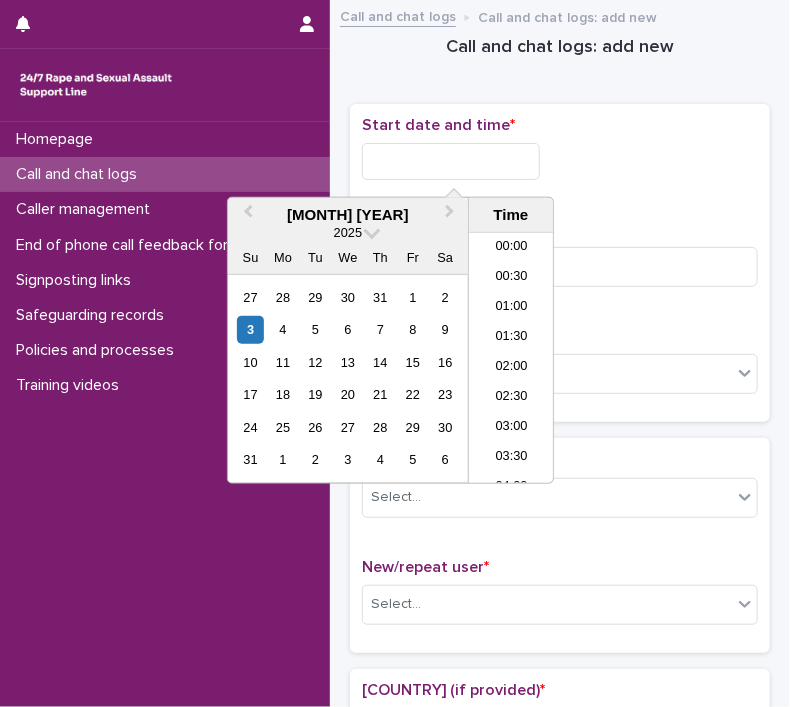 click at bounding box center (451, 161) 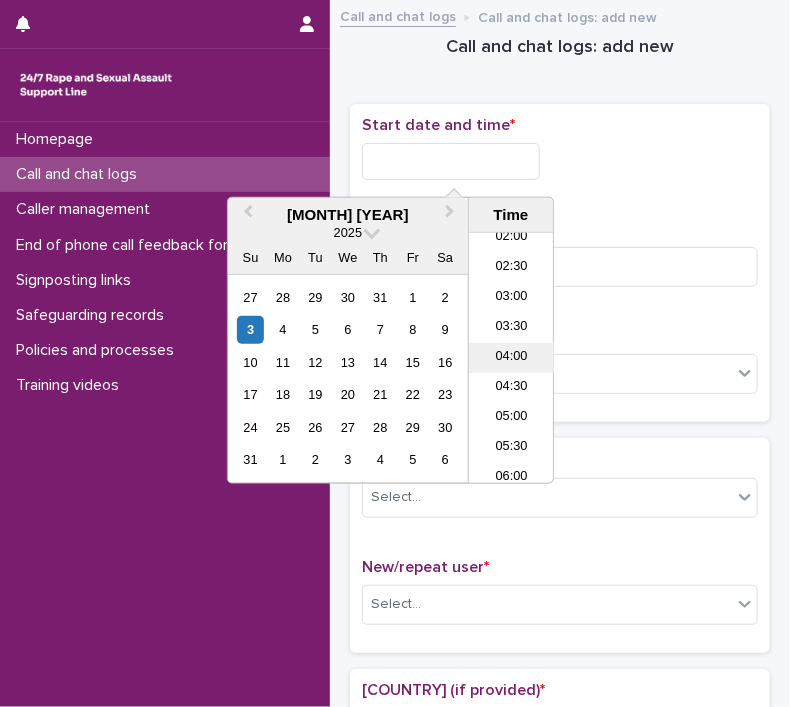 click on "04:00" at bounding box center (511, 358) 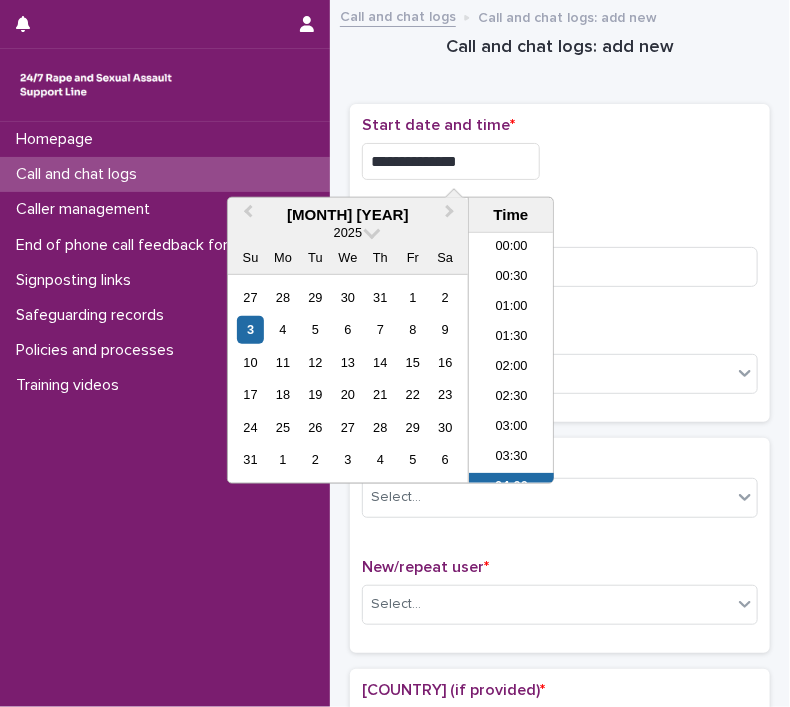 scroll, scrollTop: 130, scrollLeft: 0, axis: vertical 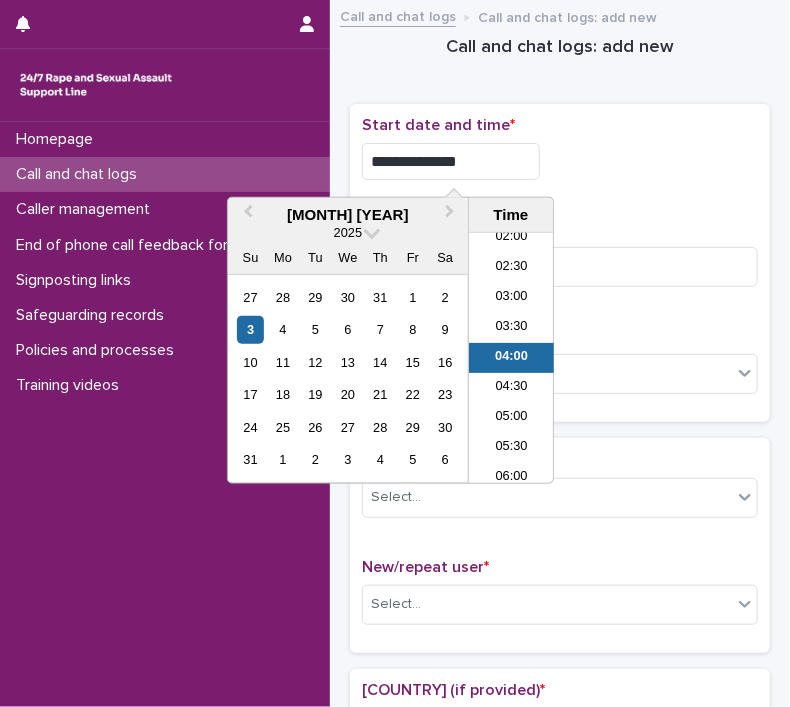 drag, startPoint x: 459, startPoint y: 150, endPoint x: 472, endPoint y: 153, distance: 13.341664 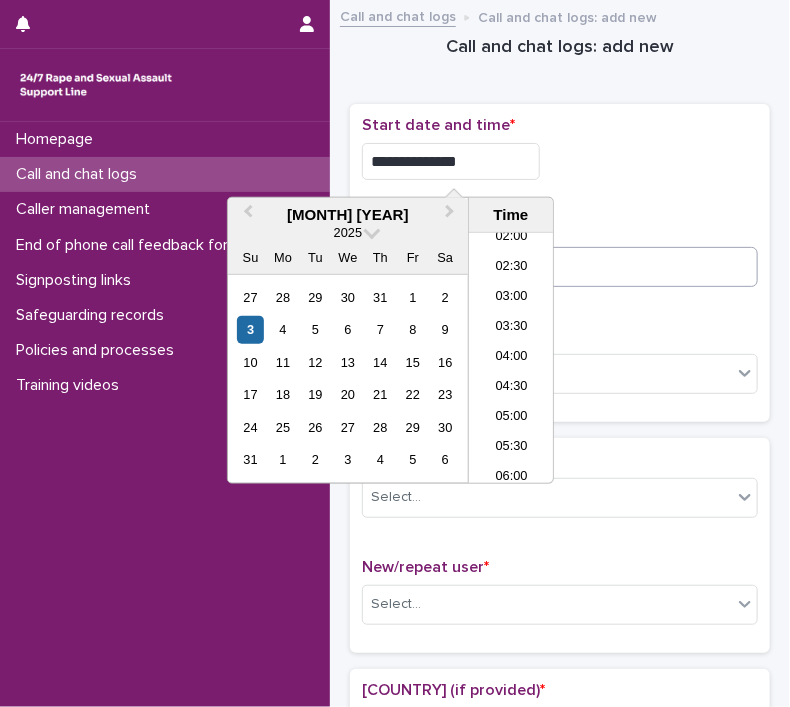 type on "**********" 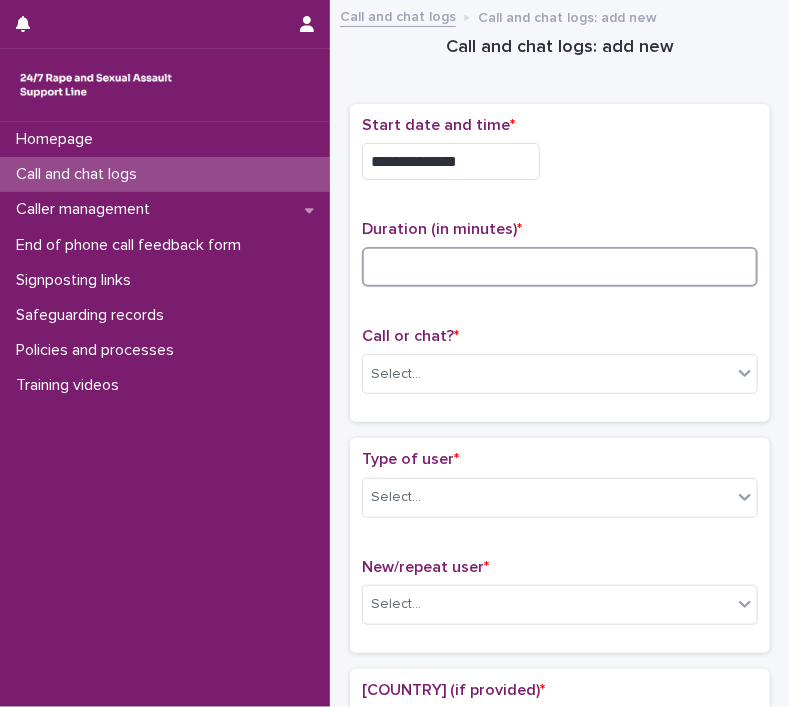 click at bounding box center [560, 267] 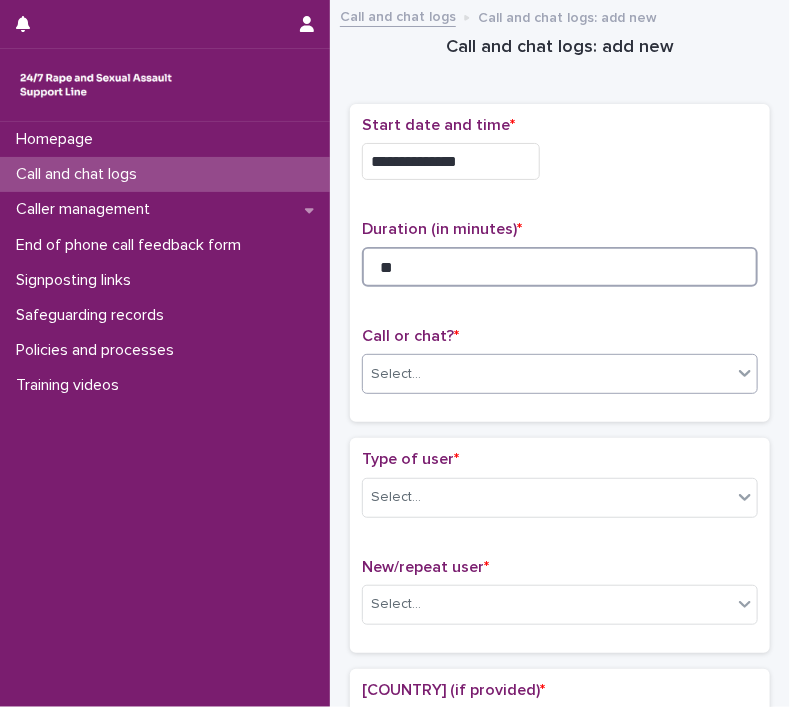 type on "**" 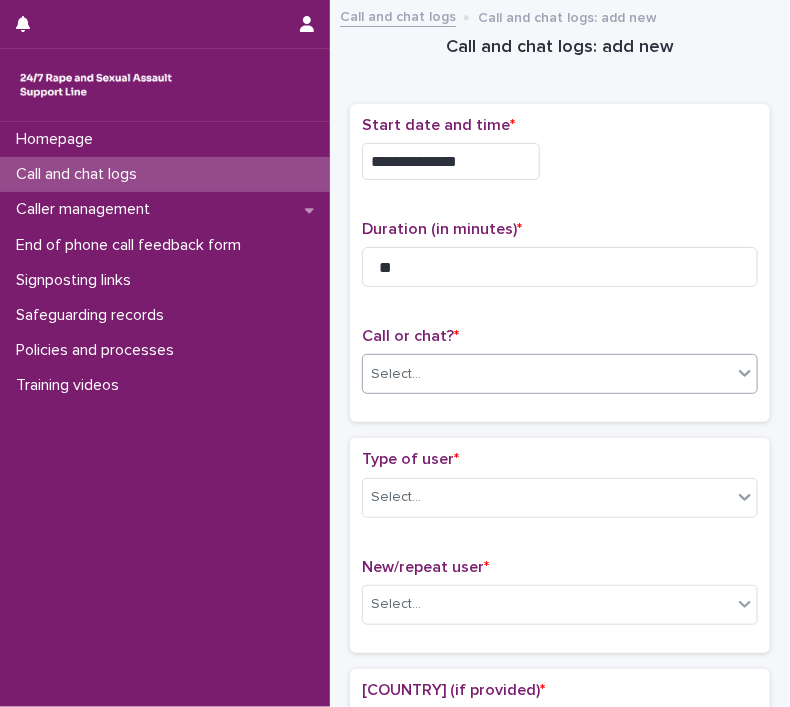 click on "Select..." at bounding box center [547, 374] 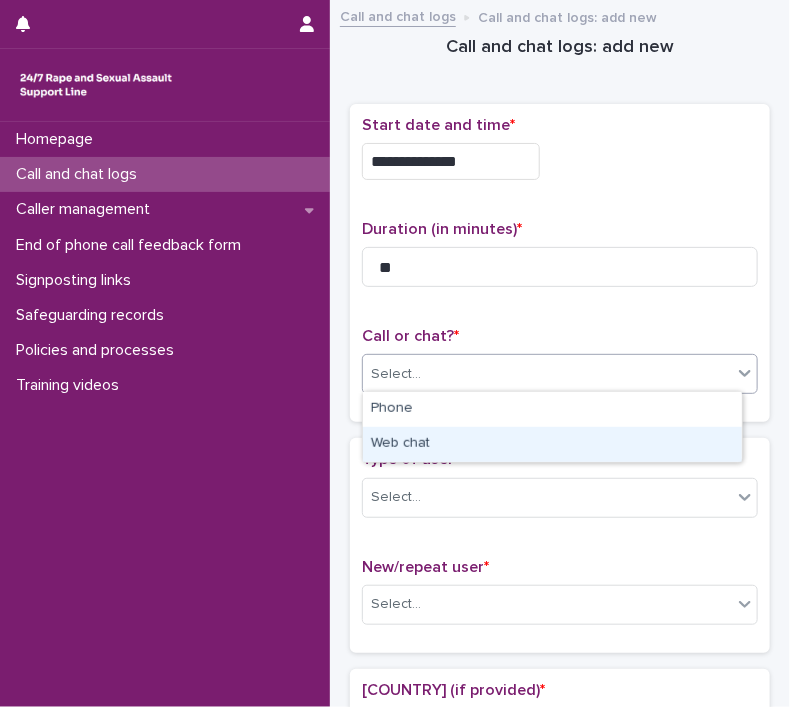 click on "Web chat" at bounding box center [552, 444] 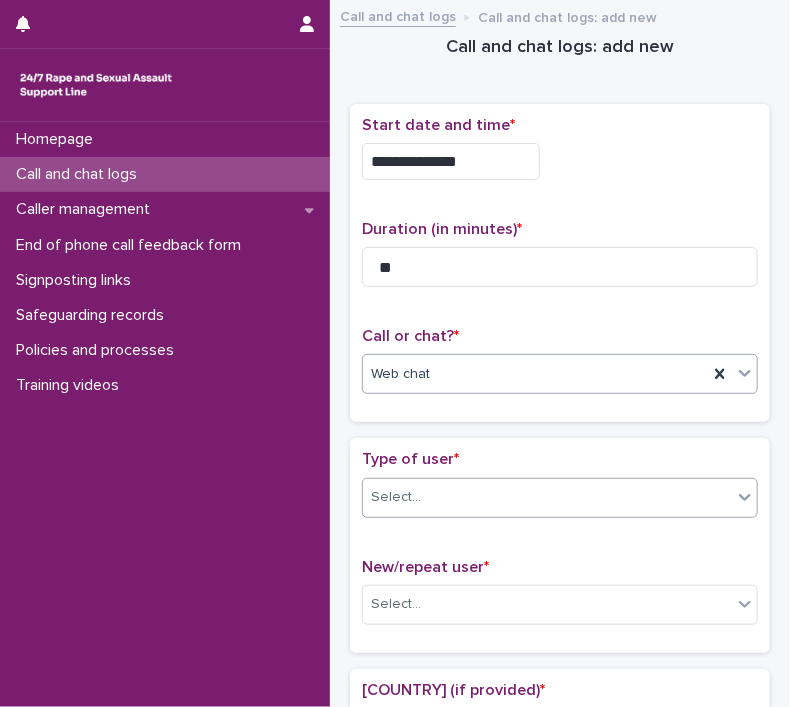 click on "Select..." at bounding box center [547, 497] 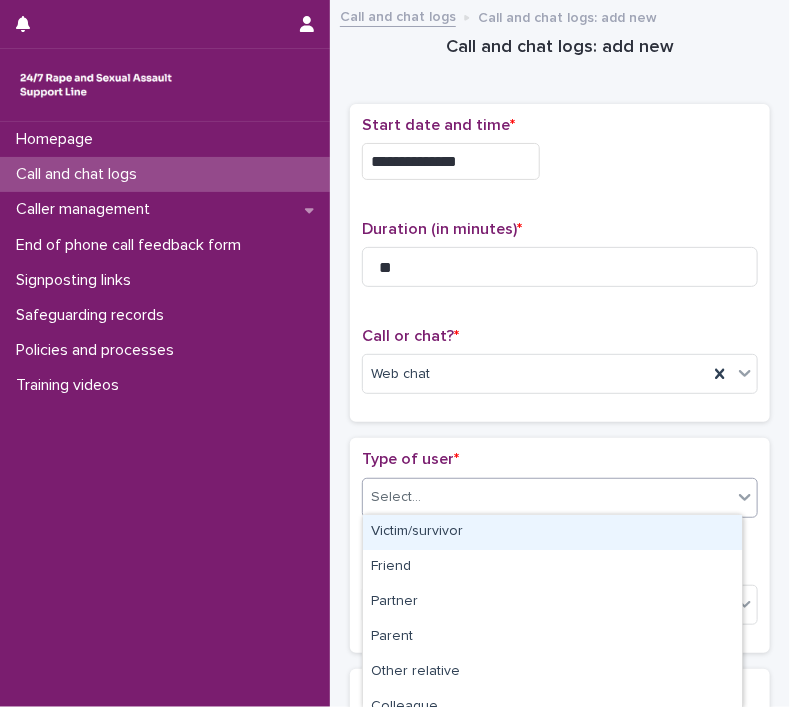 click on "Victim/survivor" at bounding box center [552, 532] 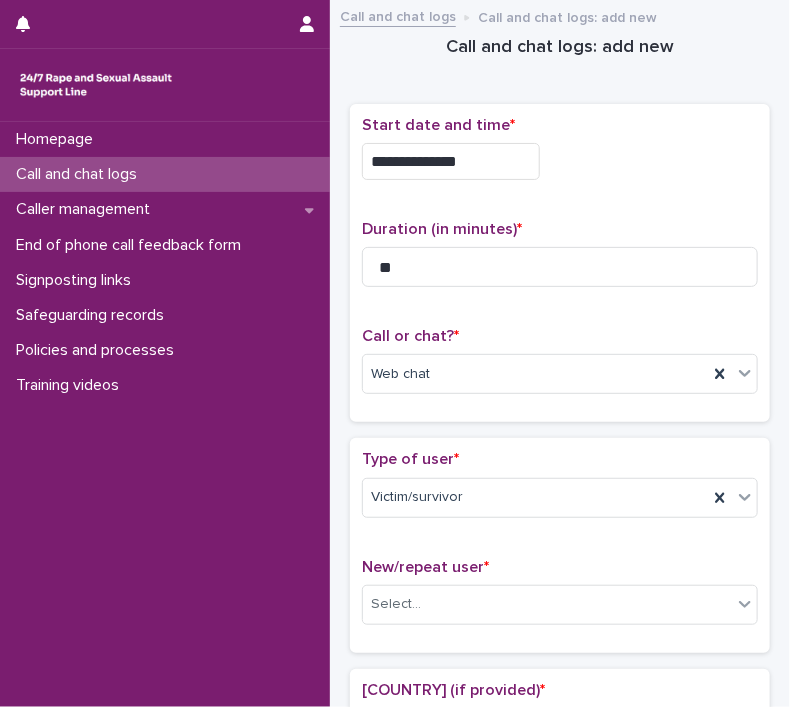 click on "Type of user *" at bounding box center (410, 459) 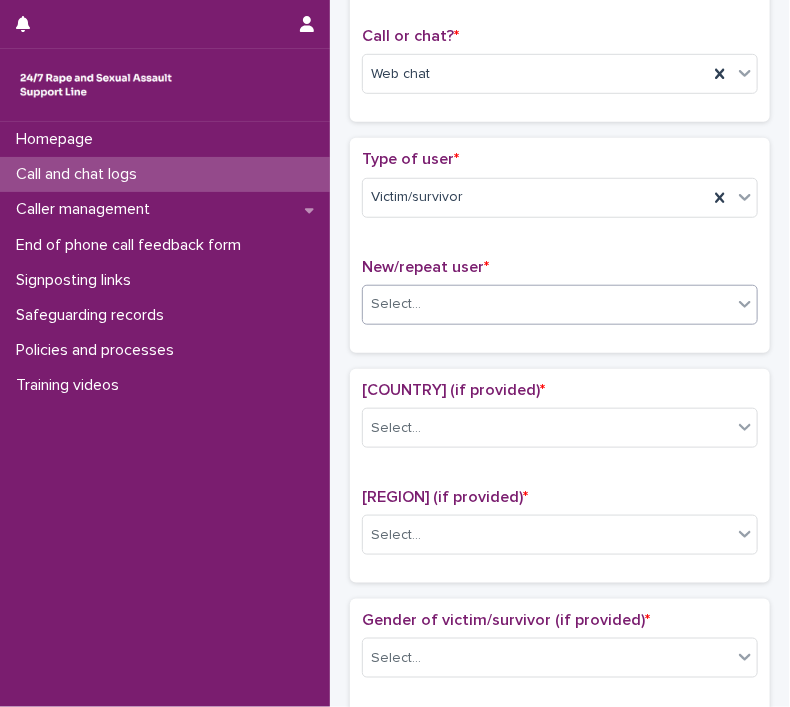 click on "Select..." at bounding box center [547, 304] 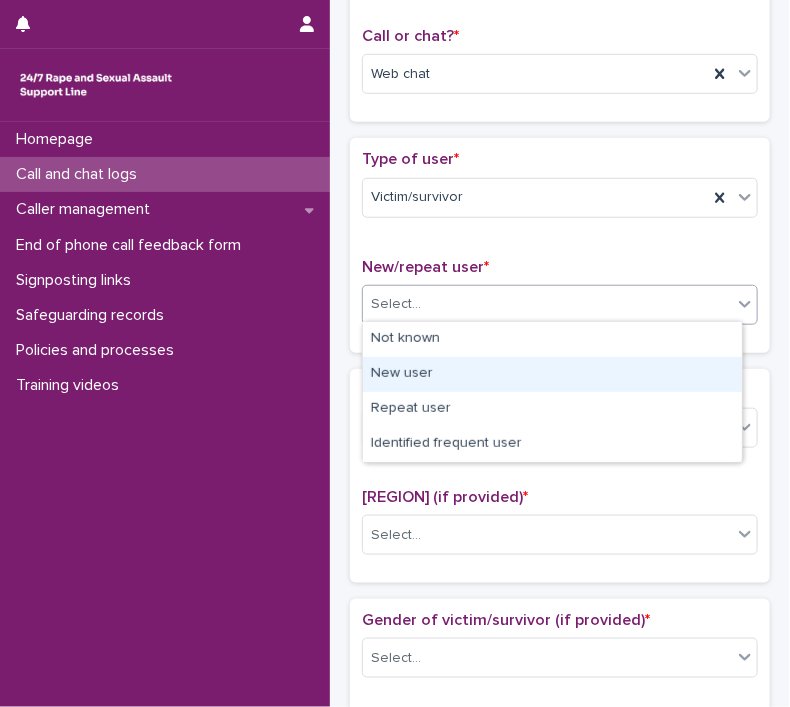 click on "New user" at bounding box center [552, 374] 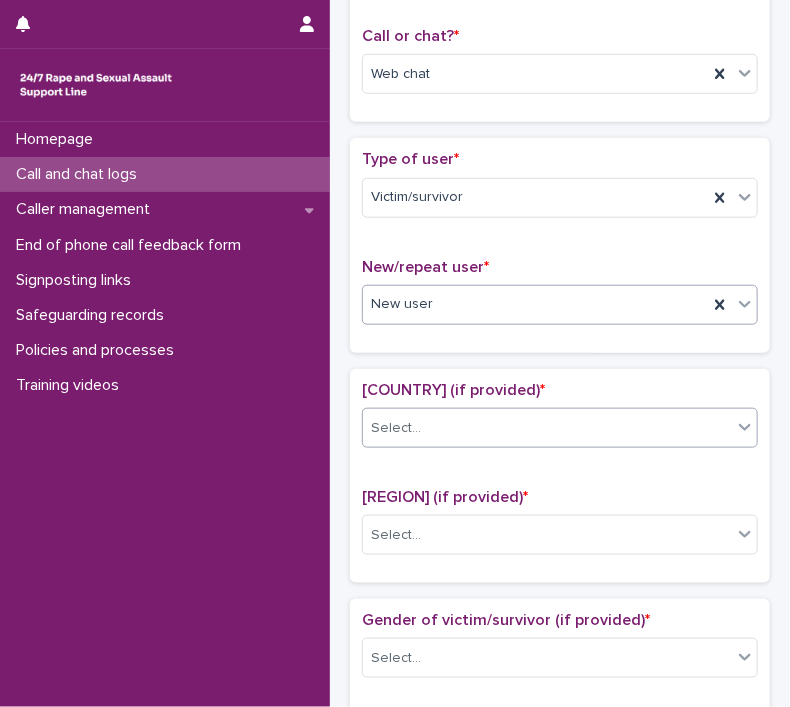 click on "Select..." at bounding box center [547, 428] 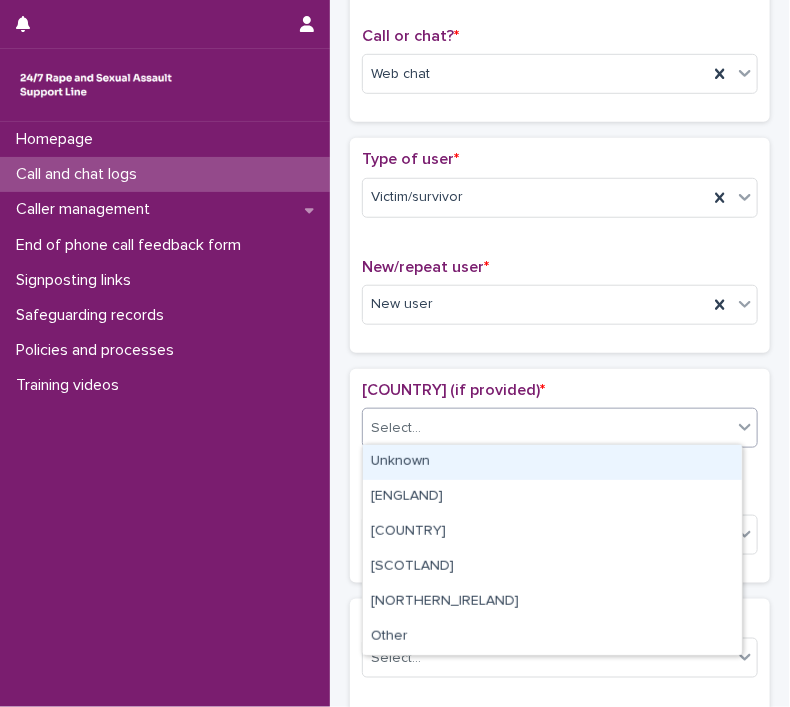 click on "Unknown" at bounding box center [552, 462] 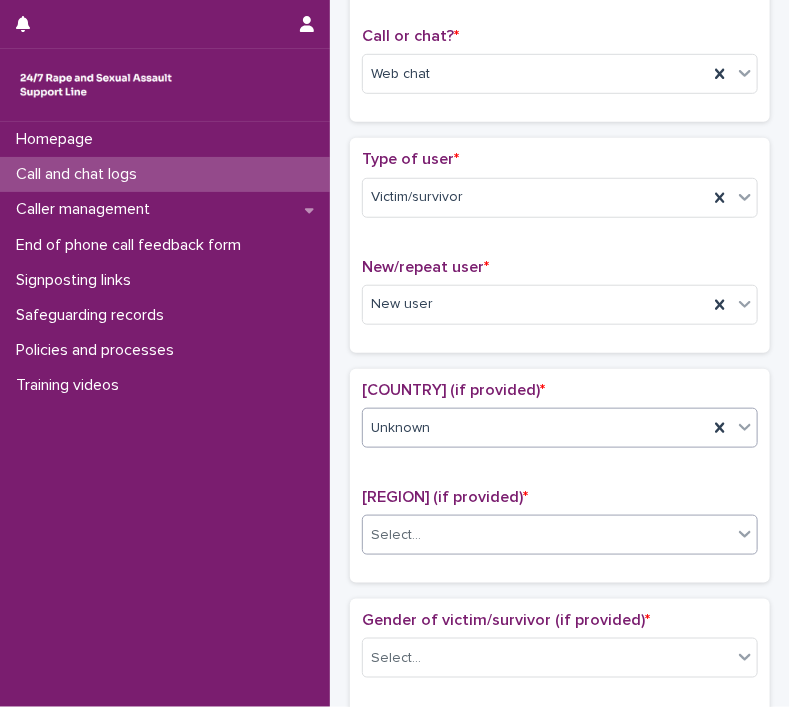click on "Select..." at bounding box center (560, 535) 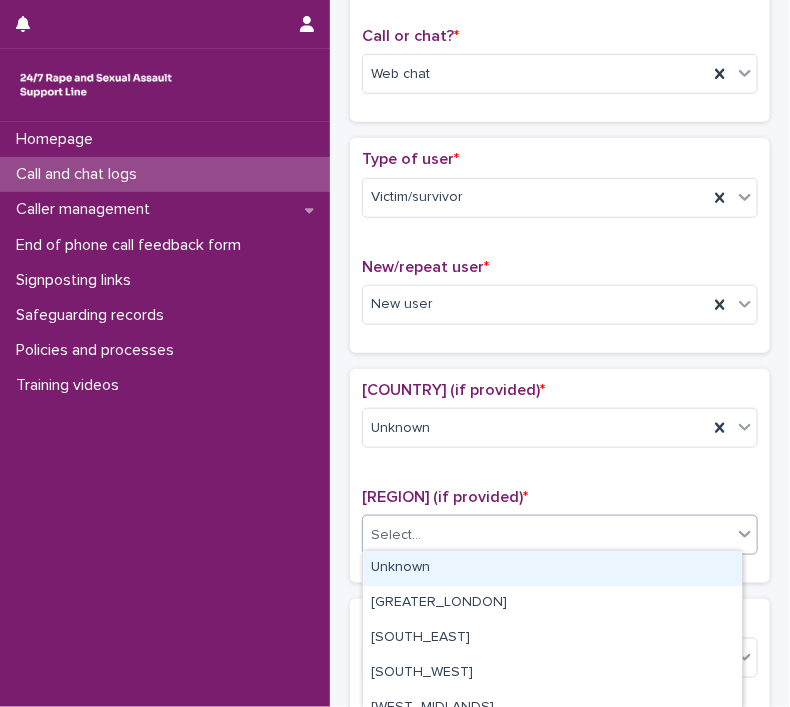 click on "Unknown" at bounding box center (552, 568) 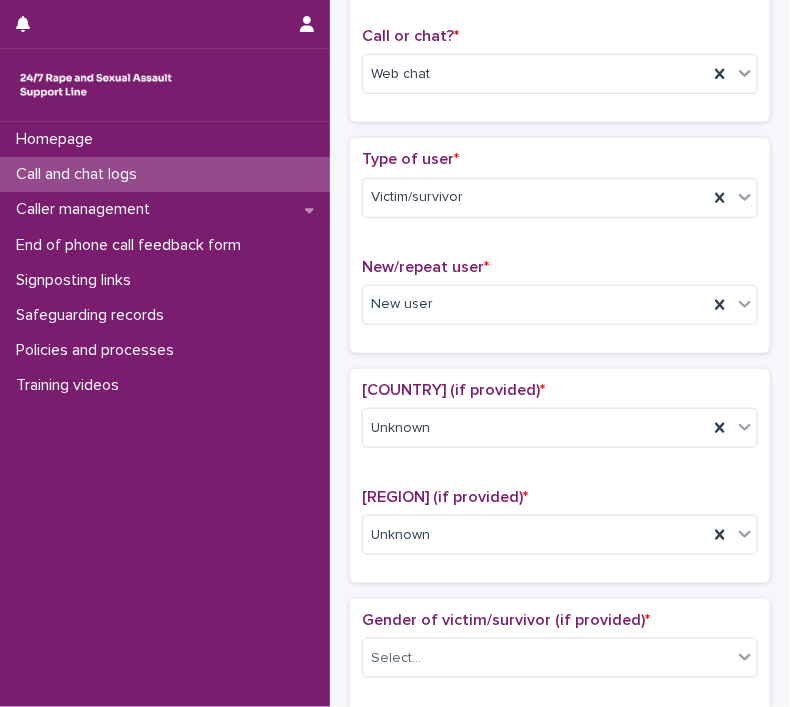 click on "Region (if provided) *" at bounding box center (445, 497) 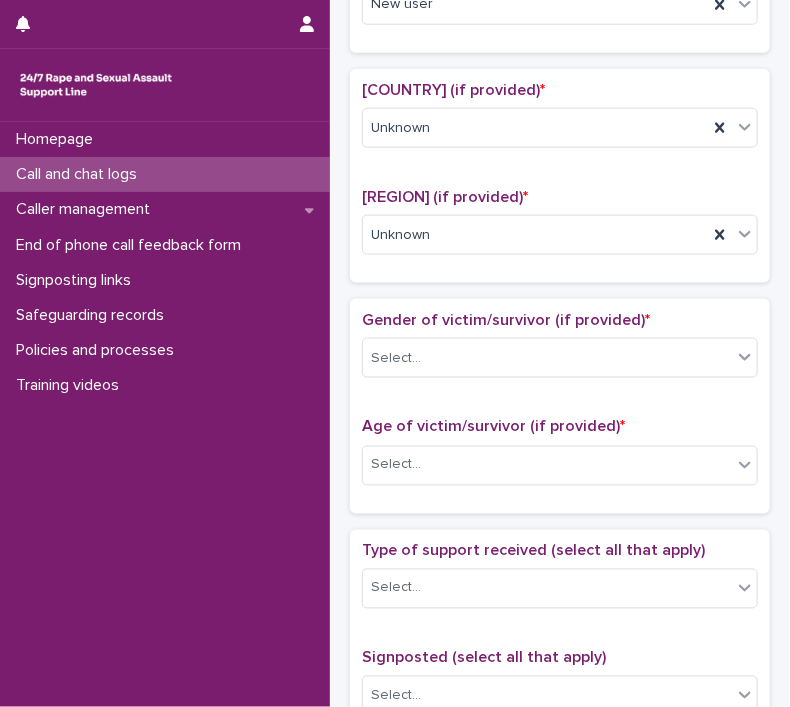 scroll, scrollTop: 700, scrollLeft: 0, axis: vertical 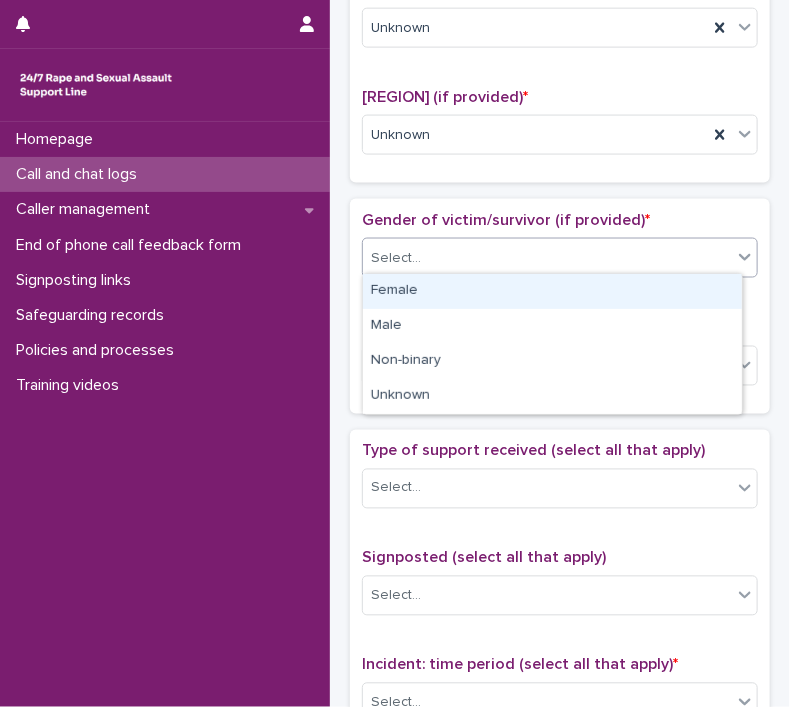 click on "Select..." at bounding box center [547, 258] 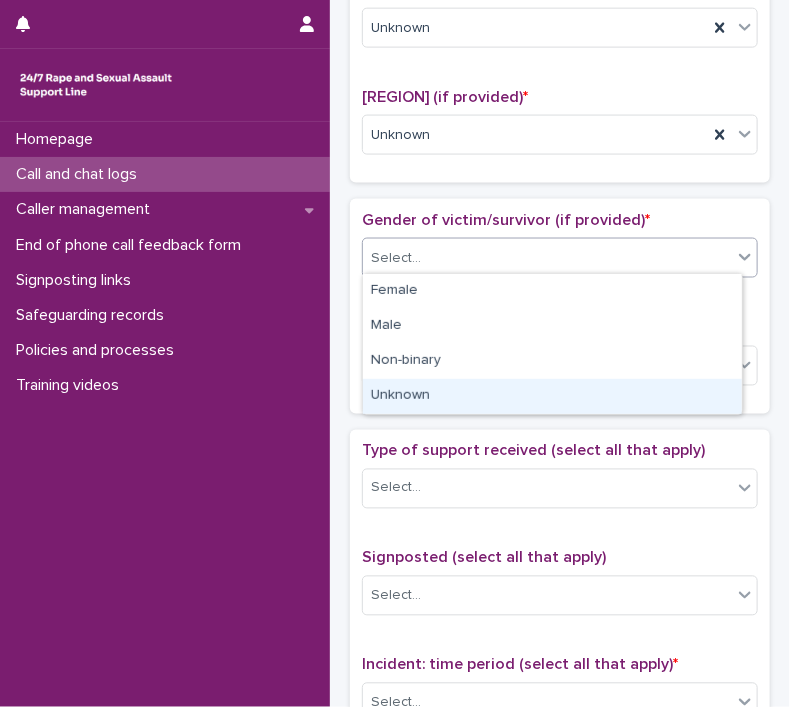 click on "Unknown" at bounding box center (552, 396) 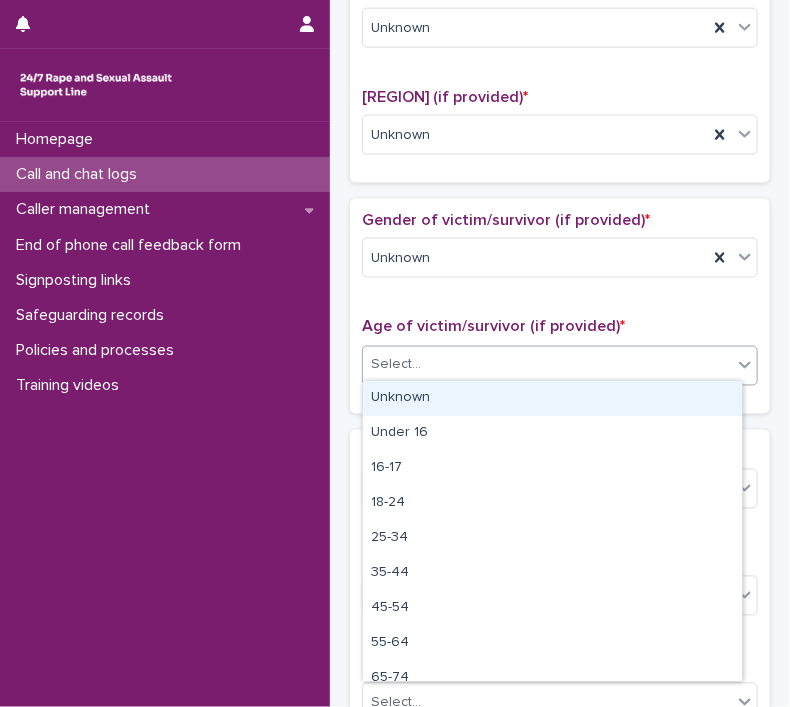 click on "Select..." at bounding box center [547, 365] 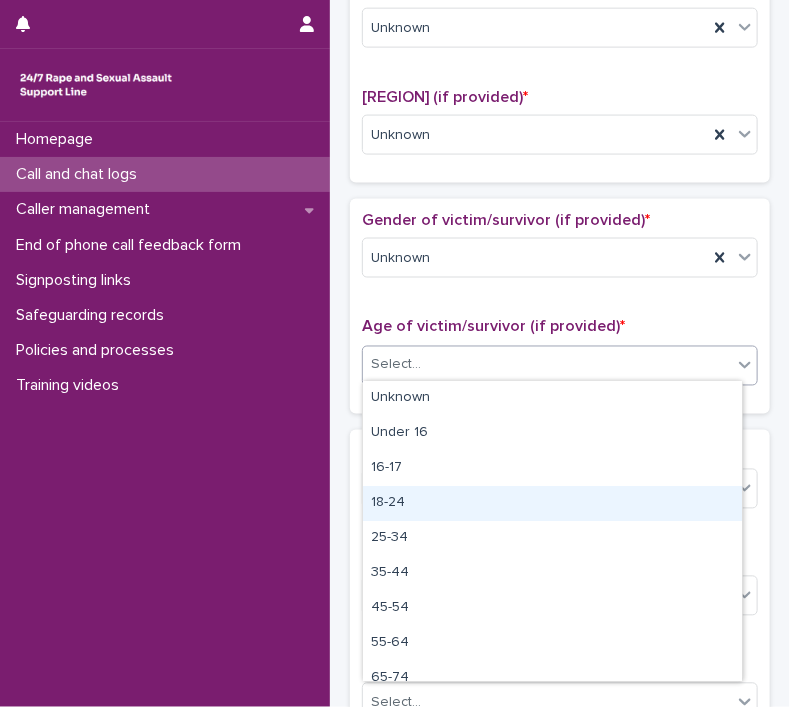 click on "18-24" at bounding box center (552, 503) 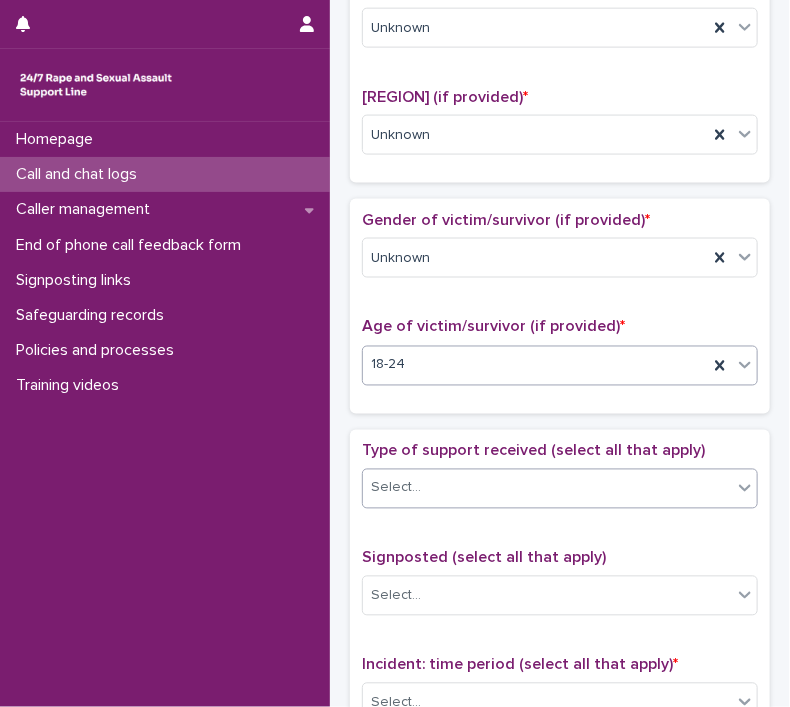click on "Select..." at bounding box center [396, 488] 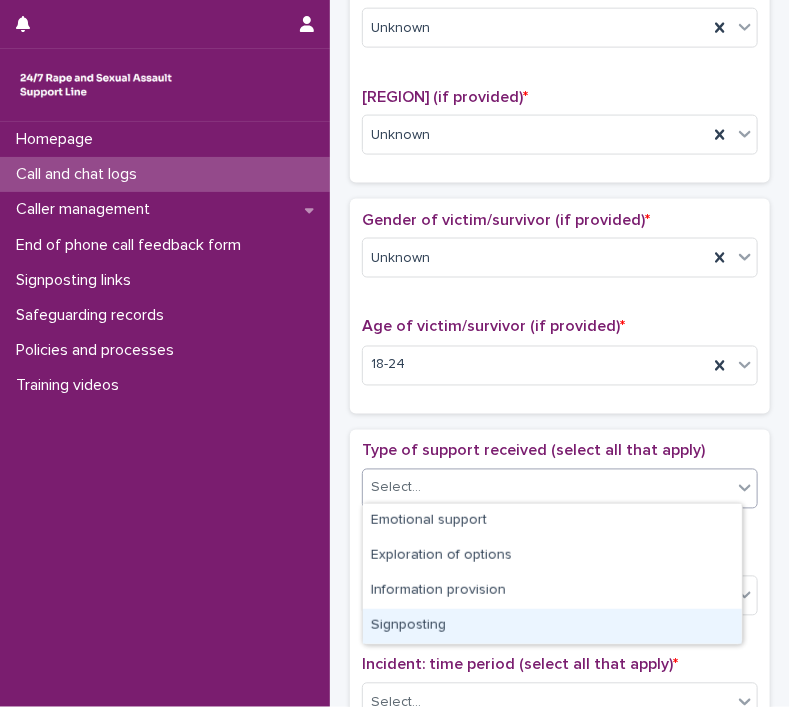 click on "Signposting" at bounding box center (552, 626) 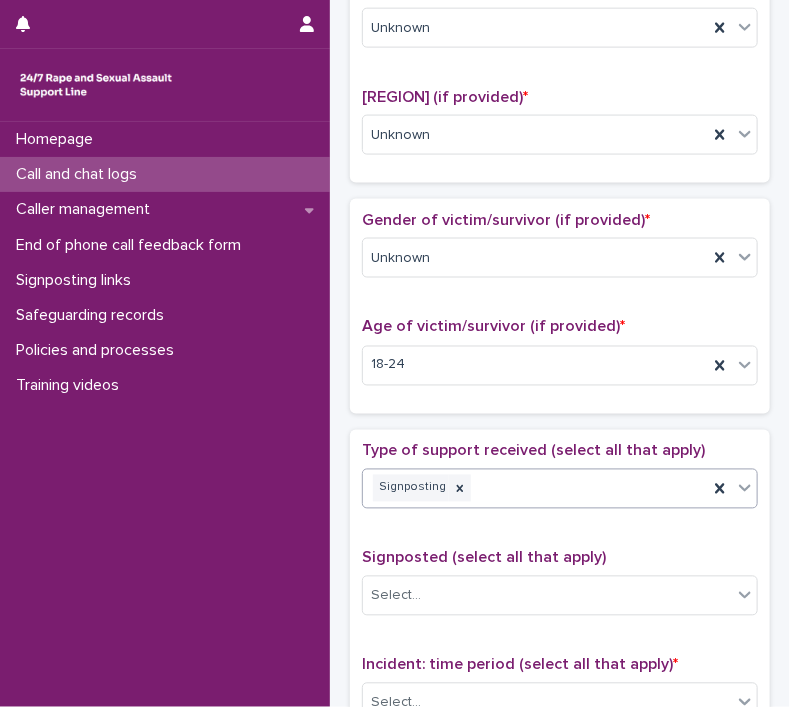 click on "Type of support received (select all that apply)" at bounding box center (533, 451) 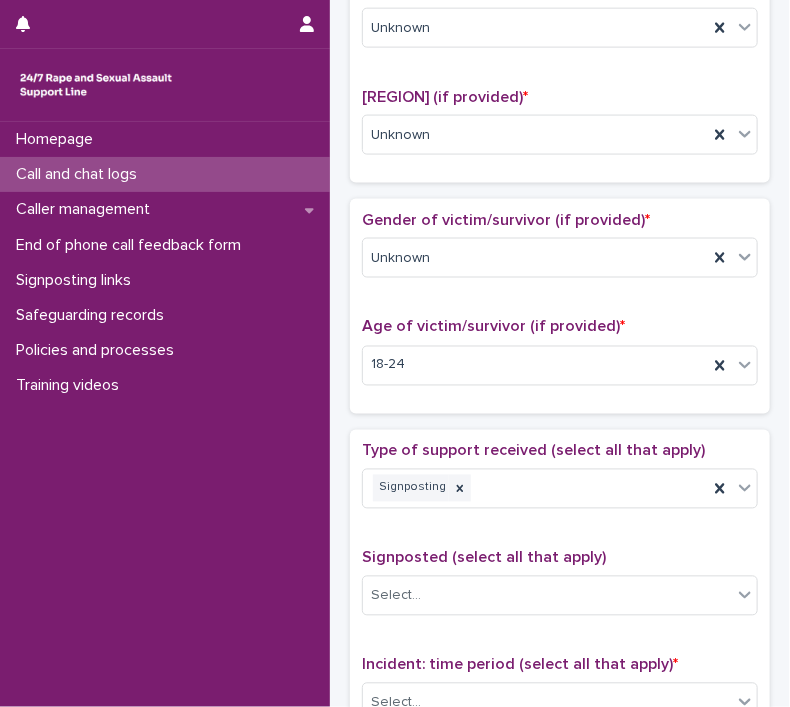 scroll, scrollTop: 1100, scrollLeft: 0, axis: vertical 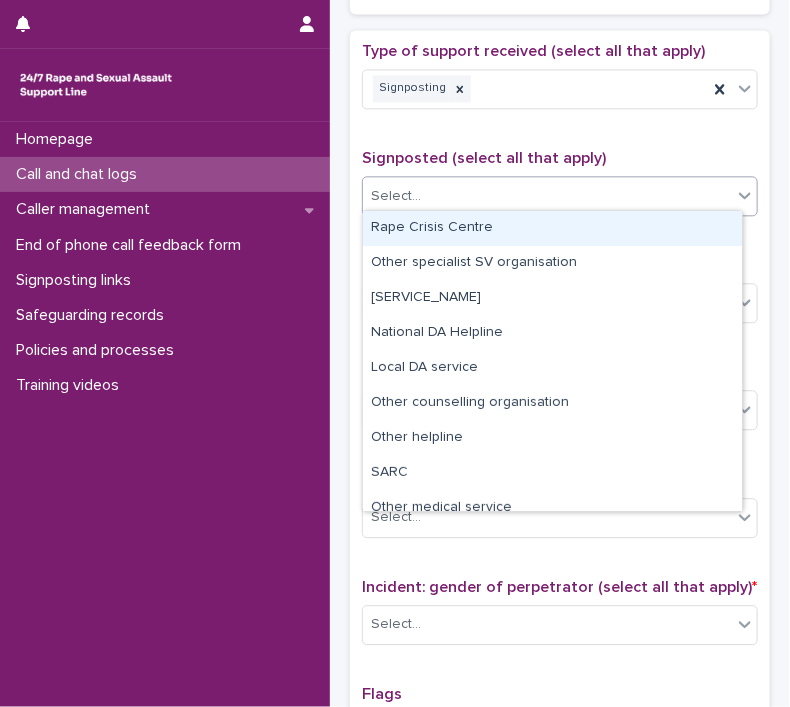 click on "Select..." at bounding box center [547, 196] 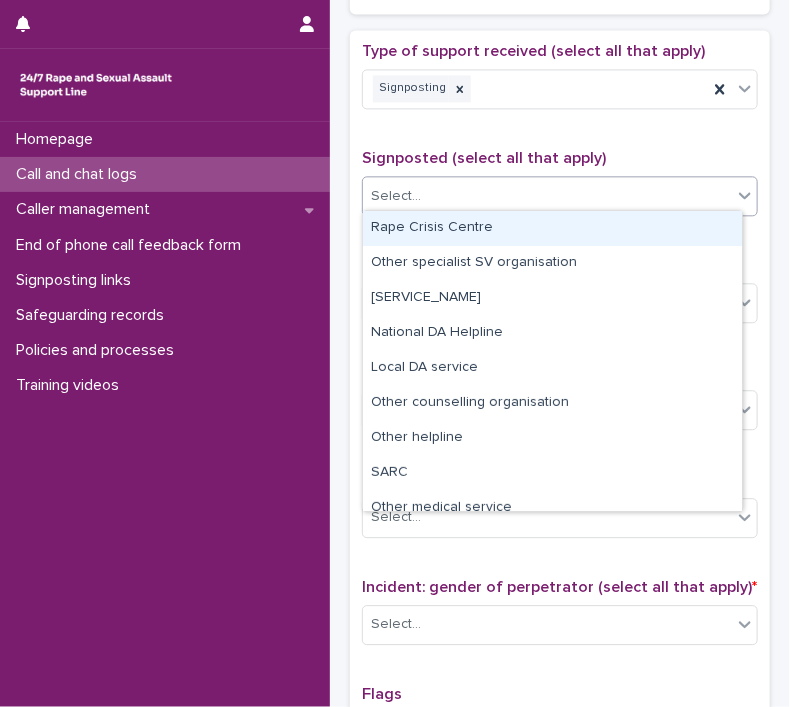 click on "Rape Crisis Centre" at bounding box center [552, 228] 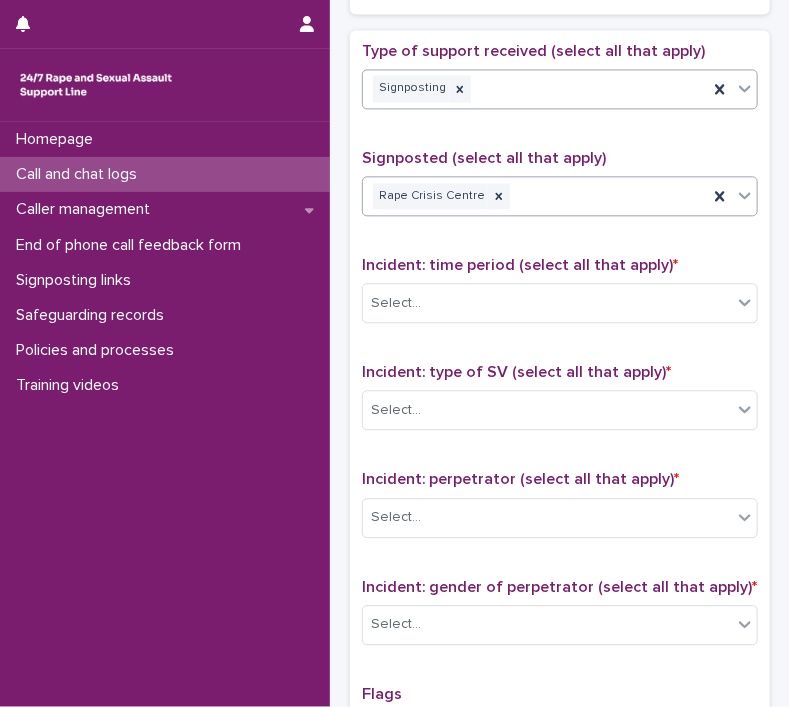 click on "Signposting" at bounding box center [535, 88] 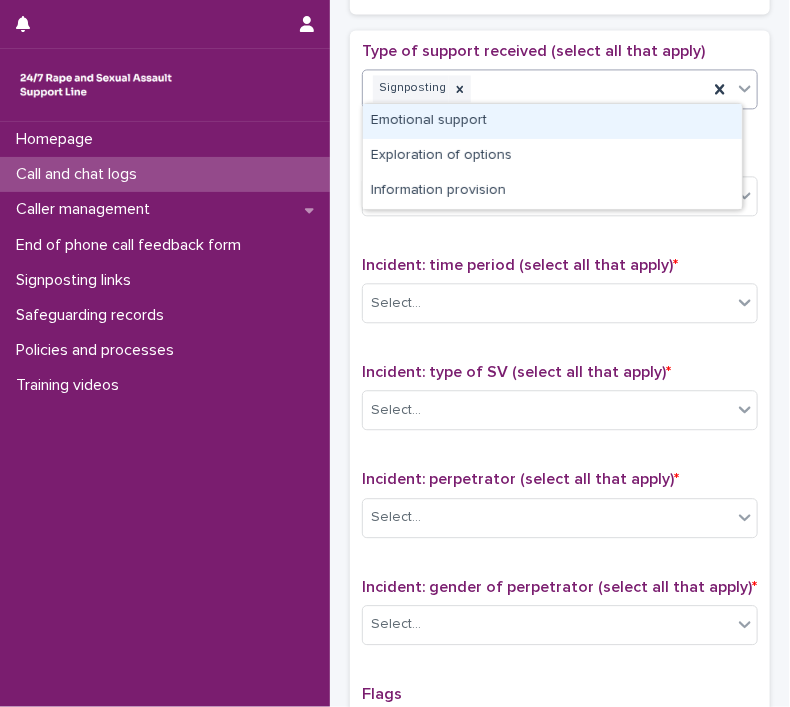 click on "Emotional support" at bounding box center (552, 121) 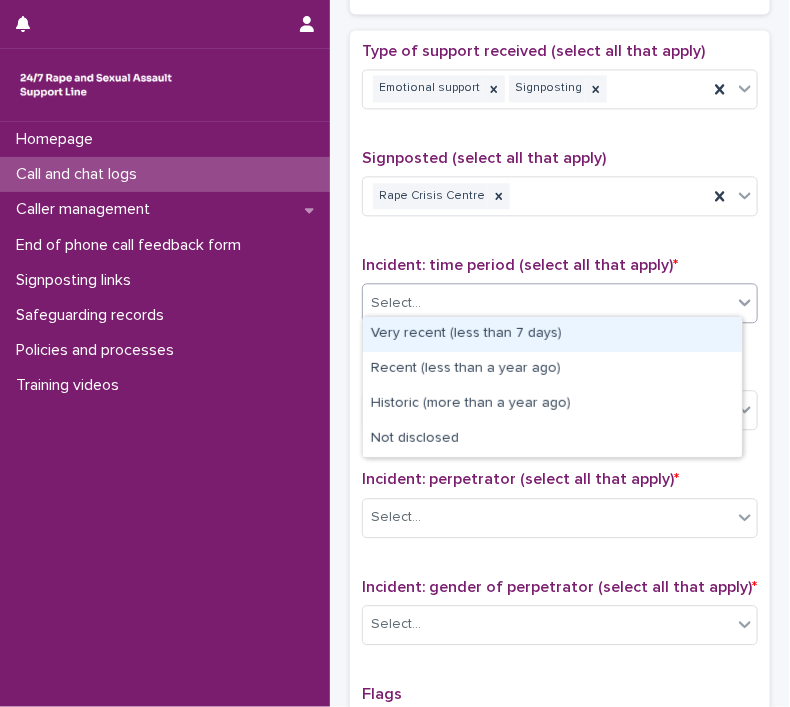 click on "Select..." at bounding box center (547, 303) 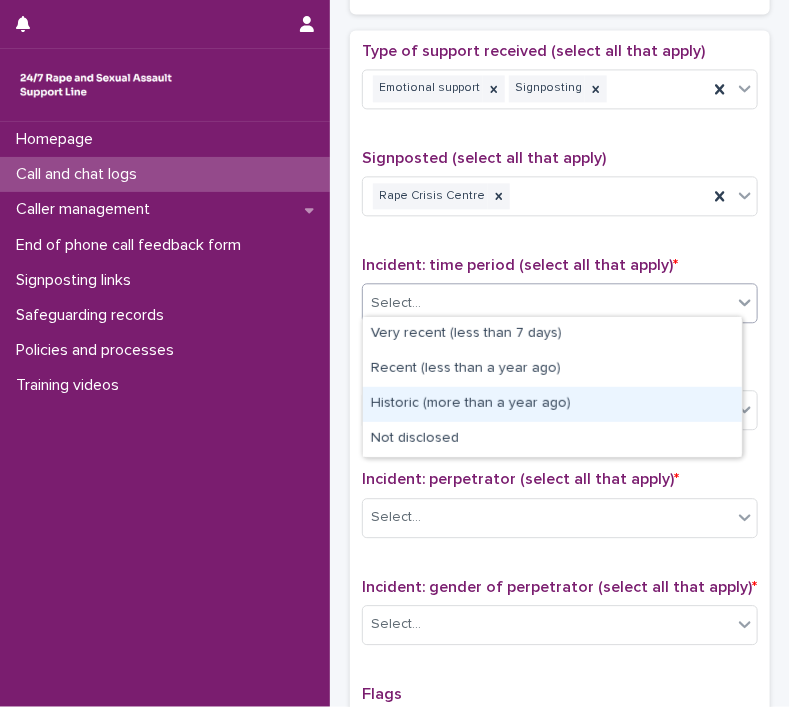 click on "Historic (more than a year ago)" at bounding box center [552, 404] 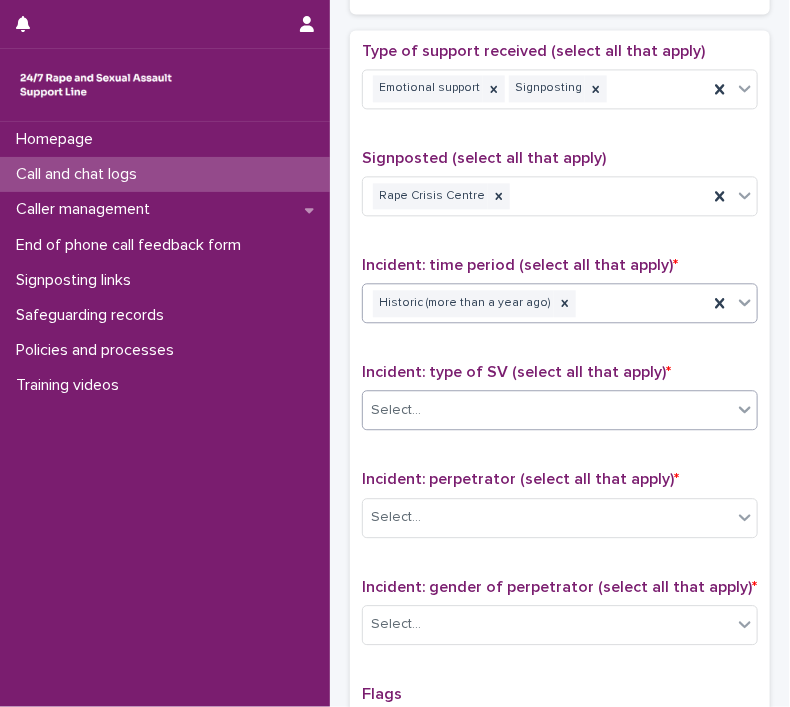 click on "Select..." at bounding box center (547, 410) 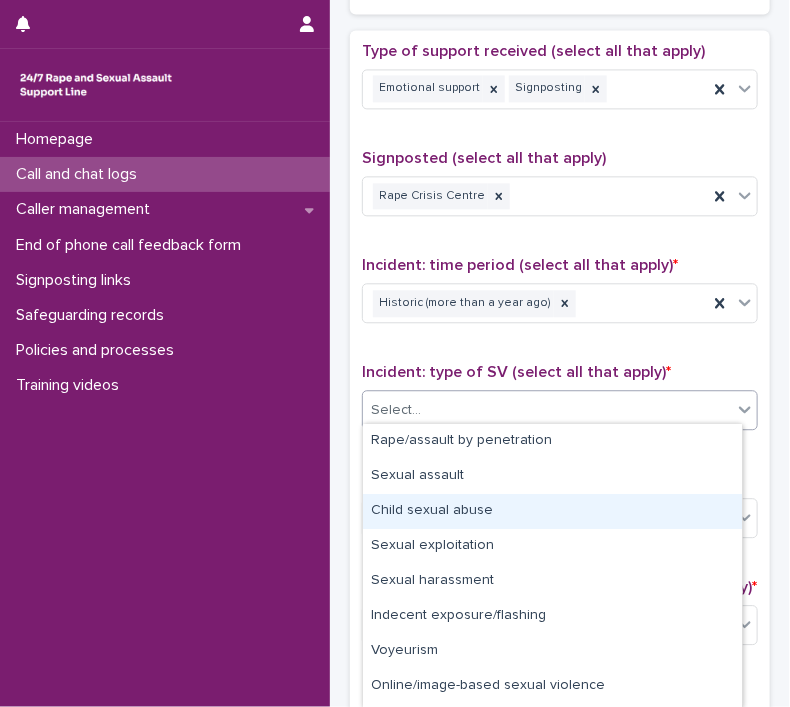 drag, startPoint x: 452, startPoint y: 489, endPoint x: 452, endPoint y: 505, distance: 16 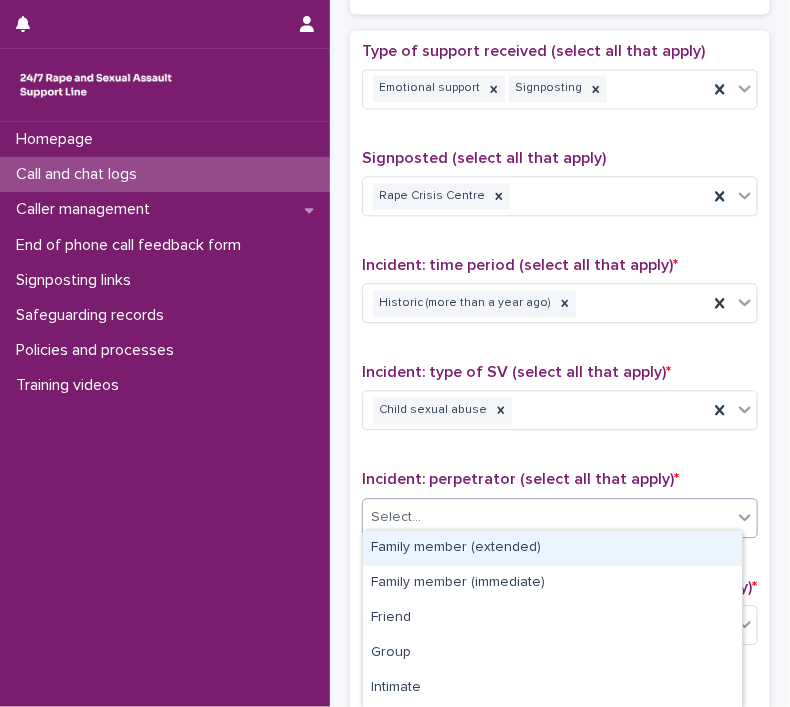 click on "Select..." at bounding box center [547, 517] 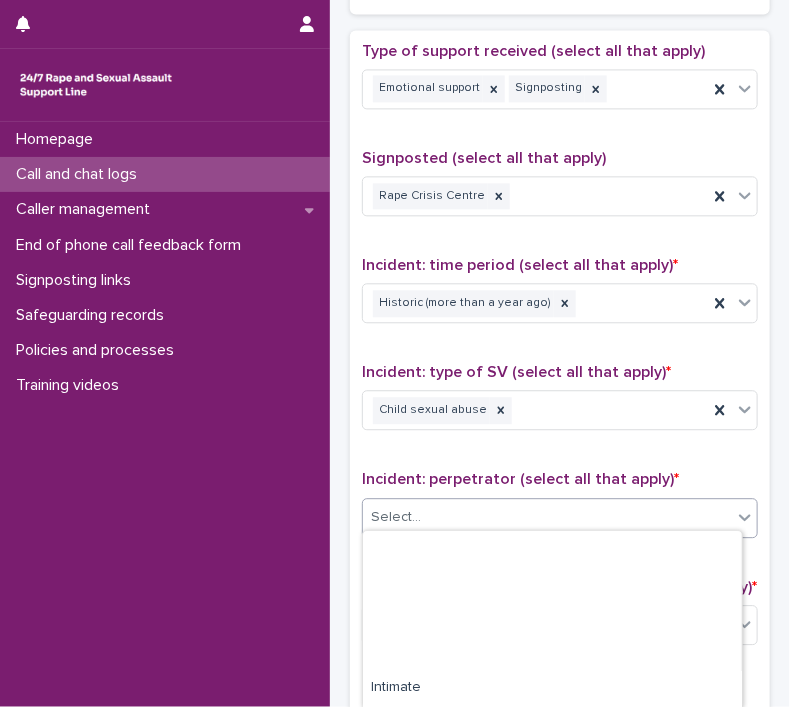 scroll, scrollTop: 207, scrollLeft: 0, axis: vertical 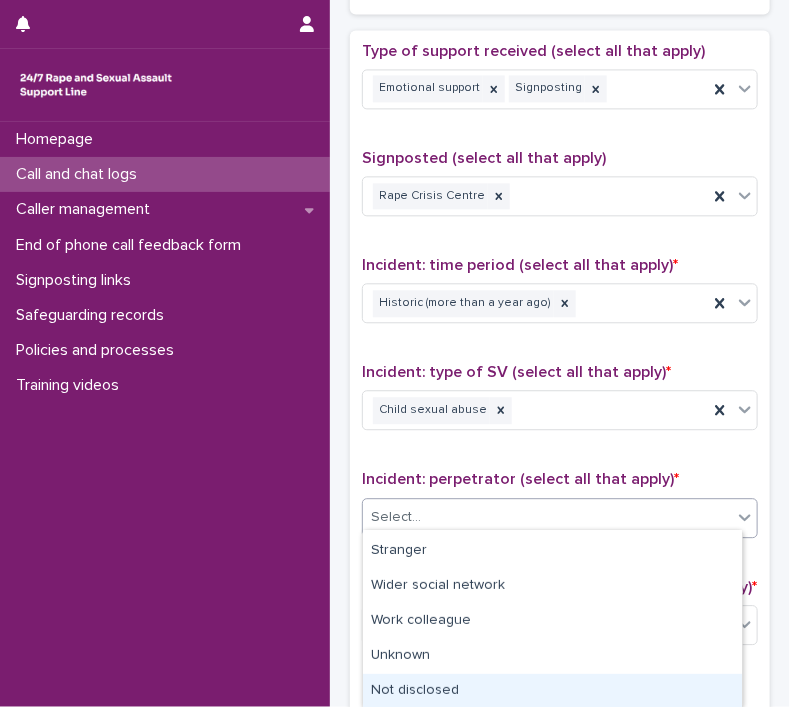 click on "Not disclosed" at bounding box center (552, 691) 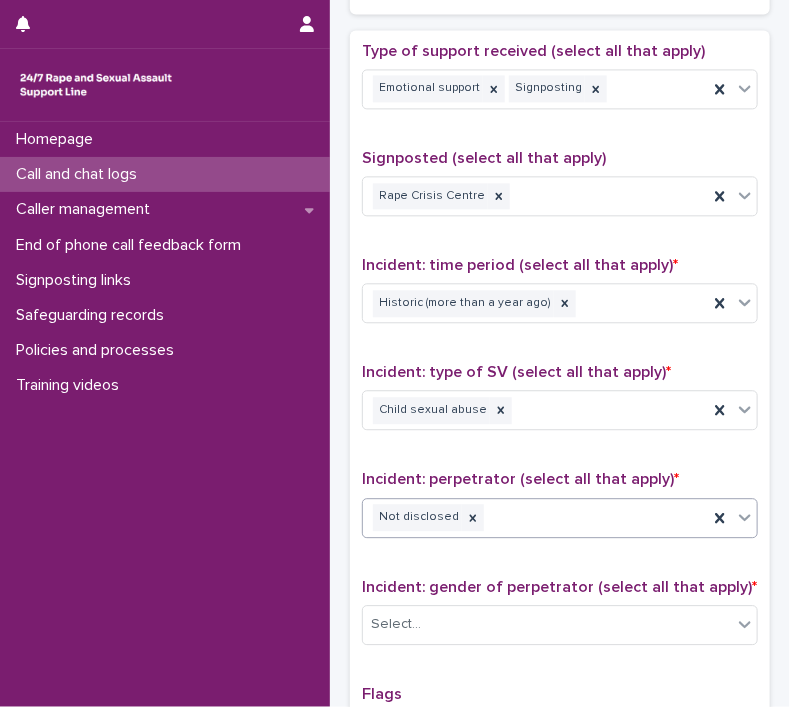 click on "Incident: gender of perpetrator (select all that apply) *" at bounding box center (559, 587) 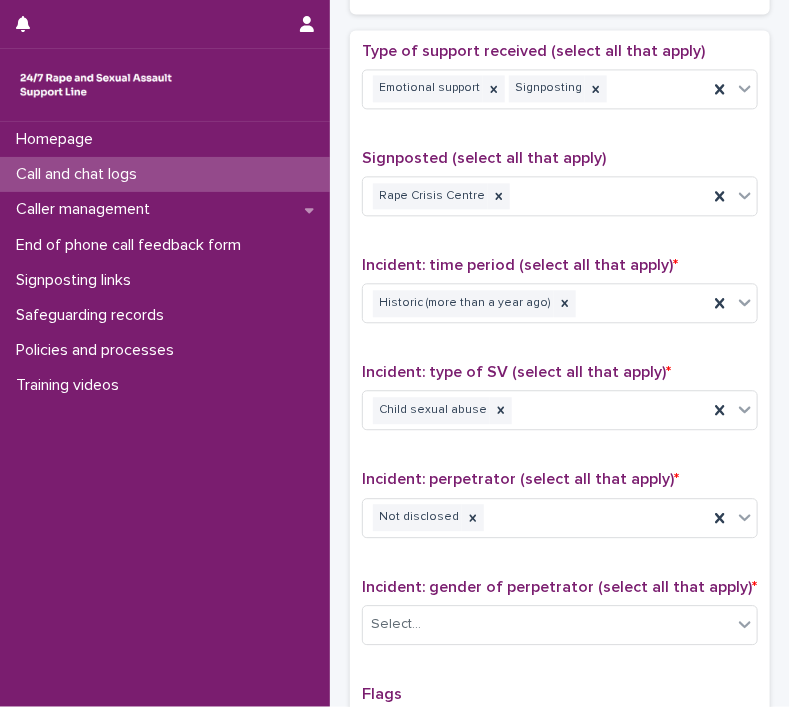 scroll, scrollTop: 1479, scrollLeft: 0, axis: vertical 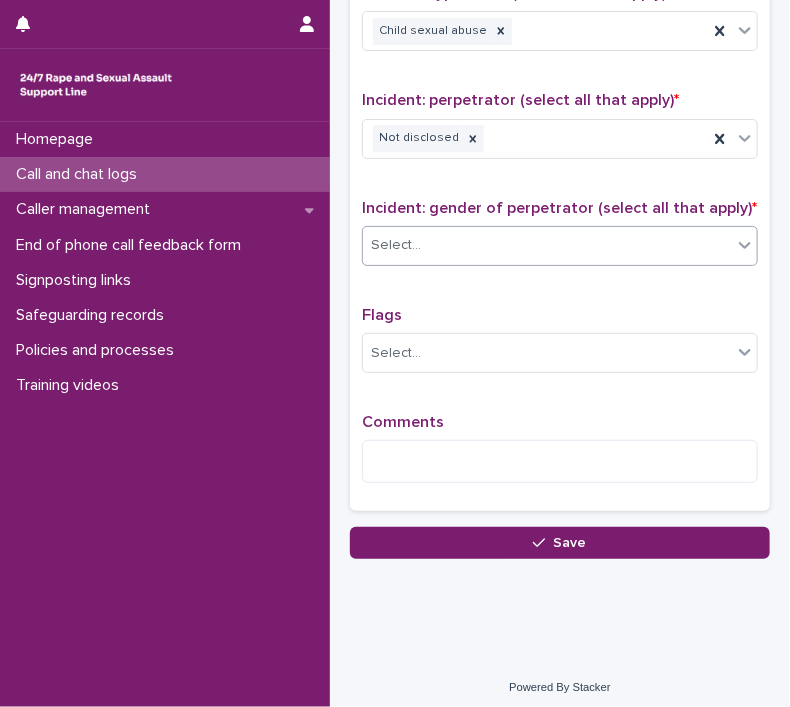 click on "Select..." at bounding box center (547, 245) 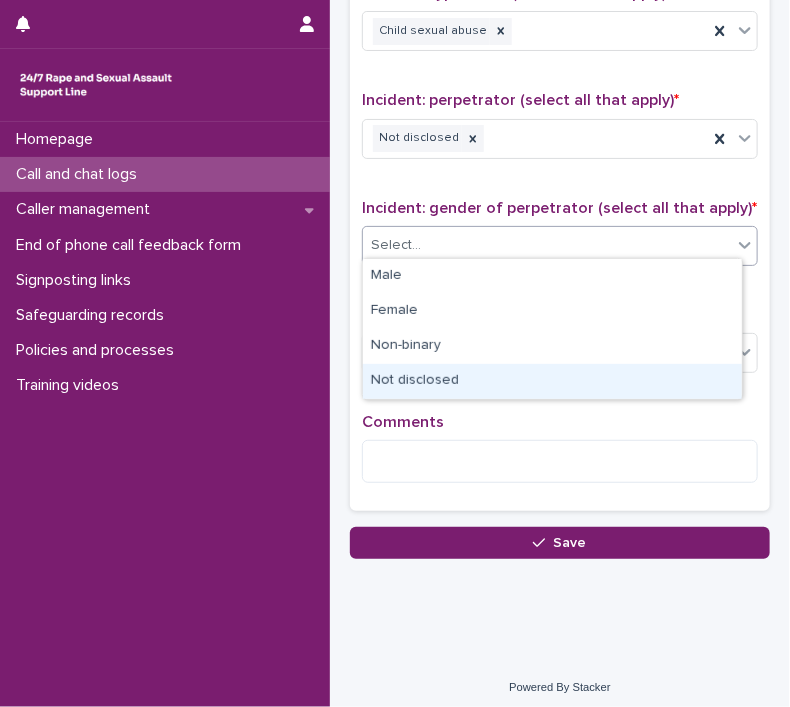 click on "Not disclosed" at bounding box center (552, 381) 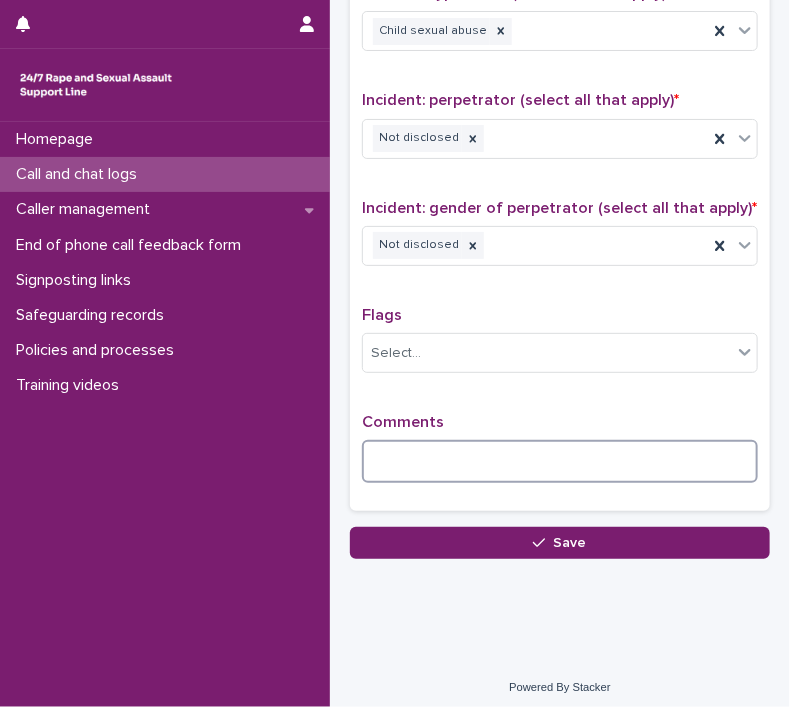 click at bounding box center [560, 461] 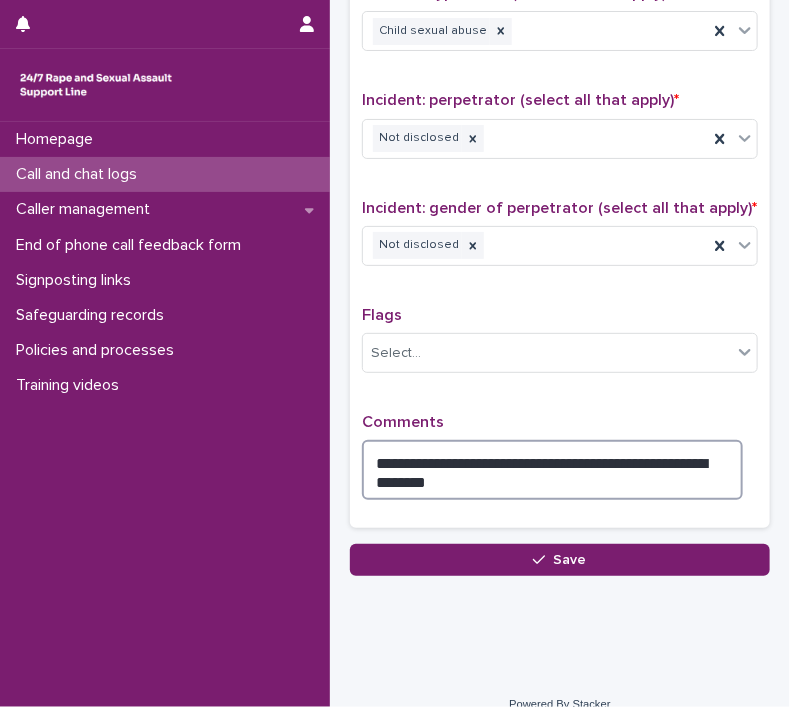 click on "**********" at bounding box center (552, 470) 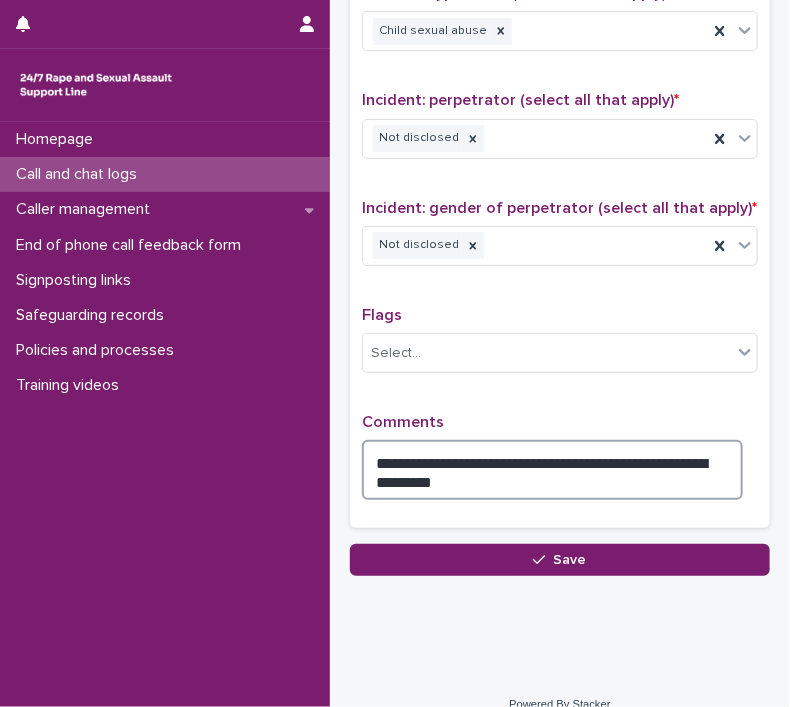 click on "**********" at bounding box center (552, 470) 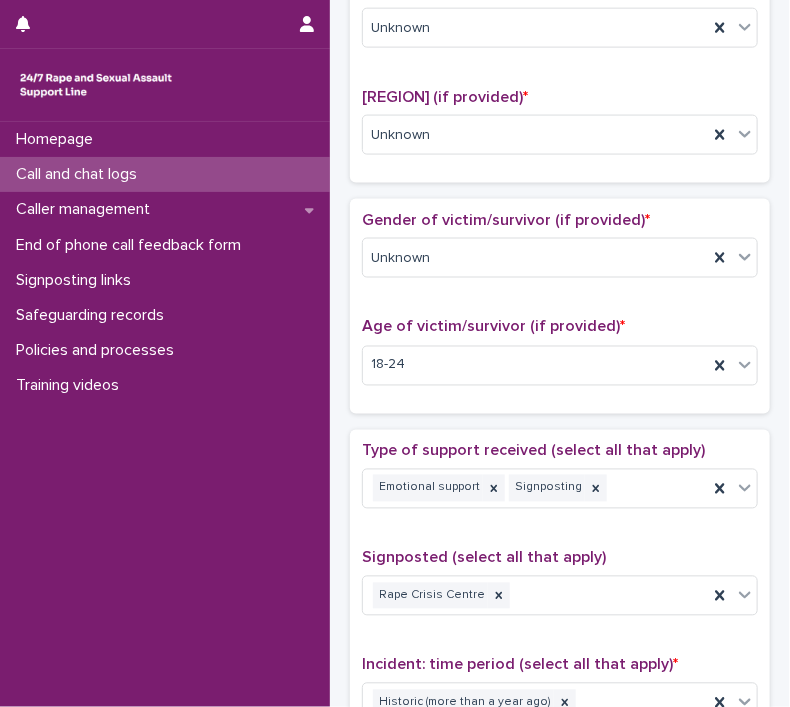 scroll, scrollTop: 1496, scrollLeft: 0, axis: vertical 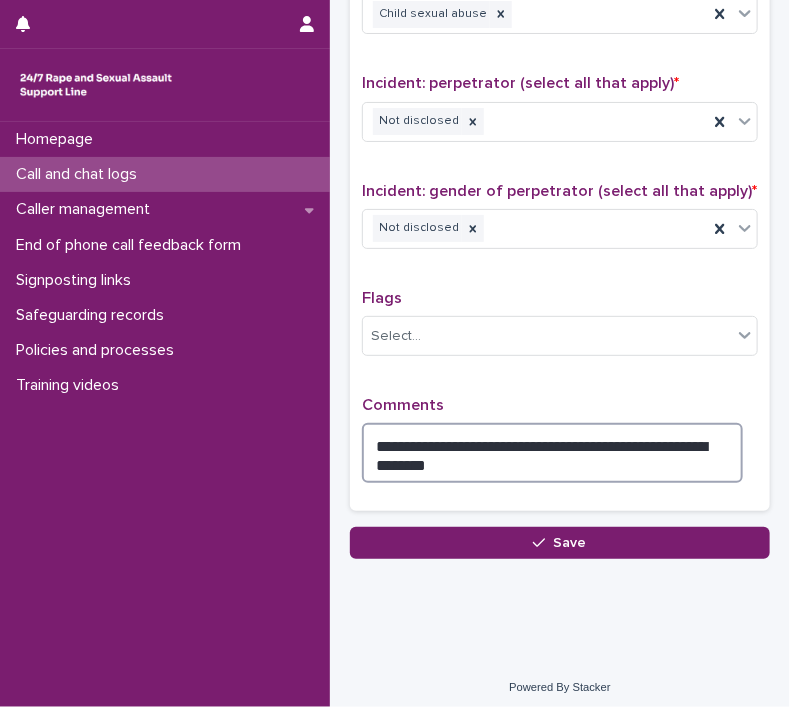 click on "**********" at bounding box center (552, 453) 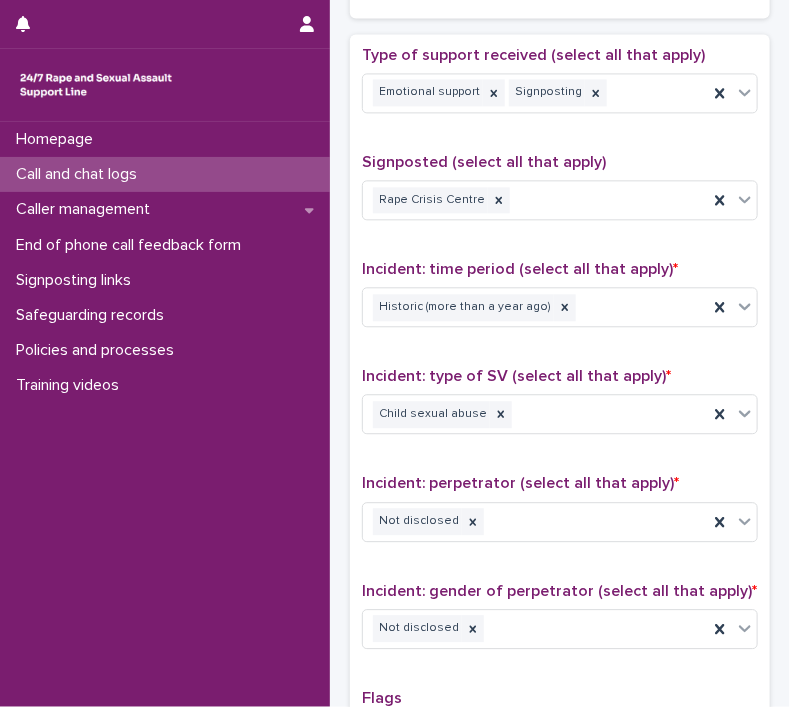 scroll, scrollTop: 1496, scrollLeft: 0, axis: vertical 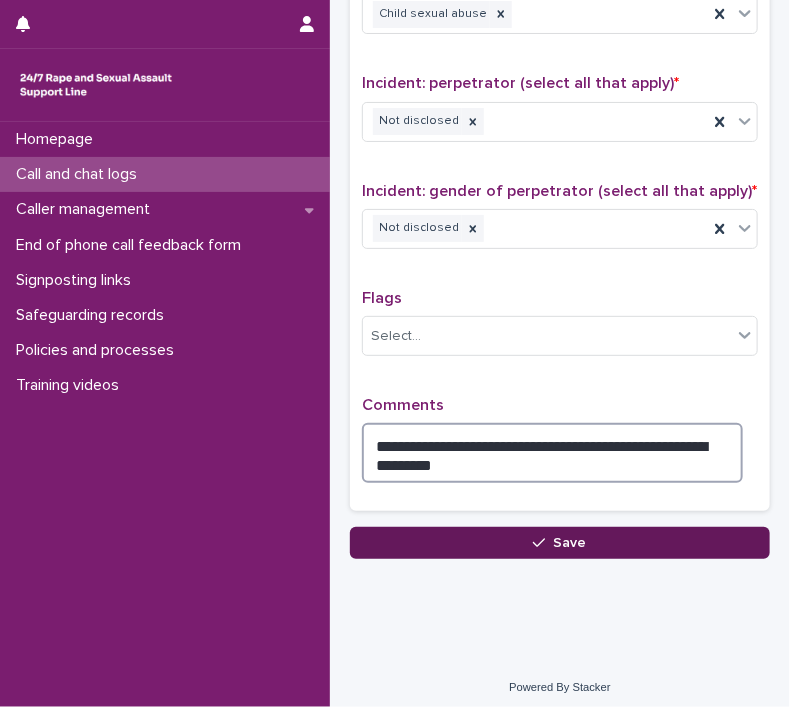 type on "**********" 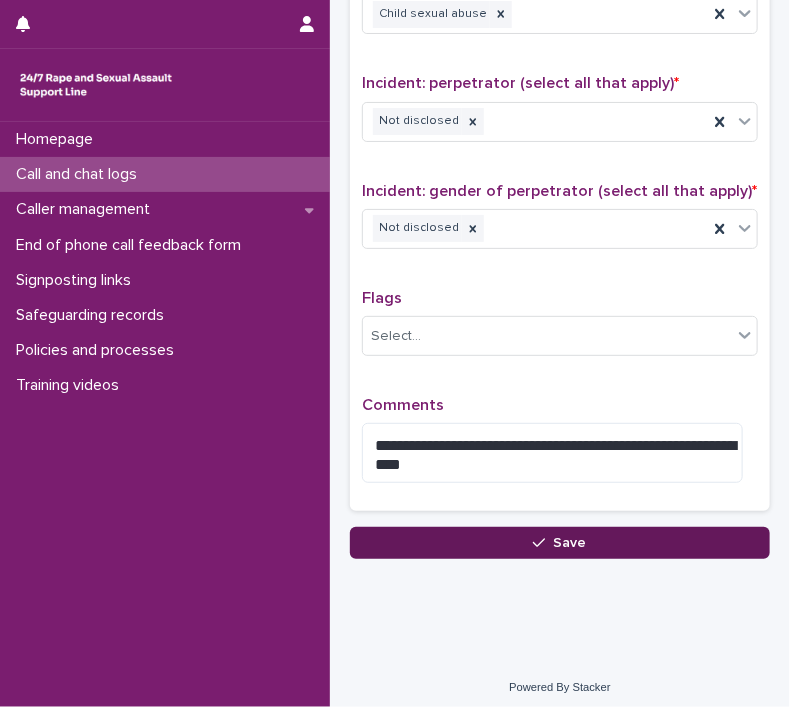 click on "Save" at bounding box center [560, 543] 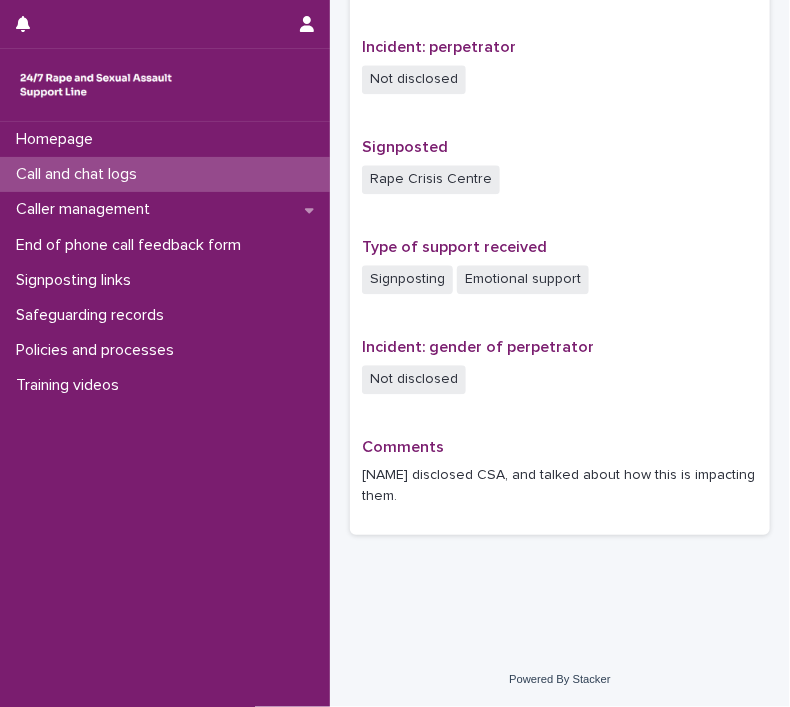 scroll, scrollTop: 0, scrollLeft: 0, axis: both 